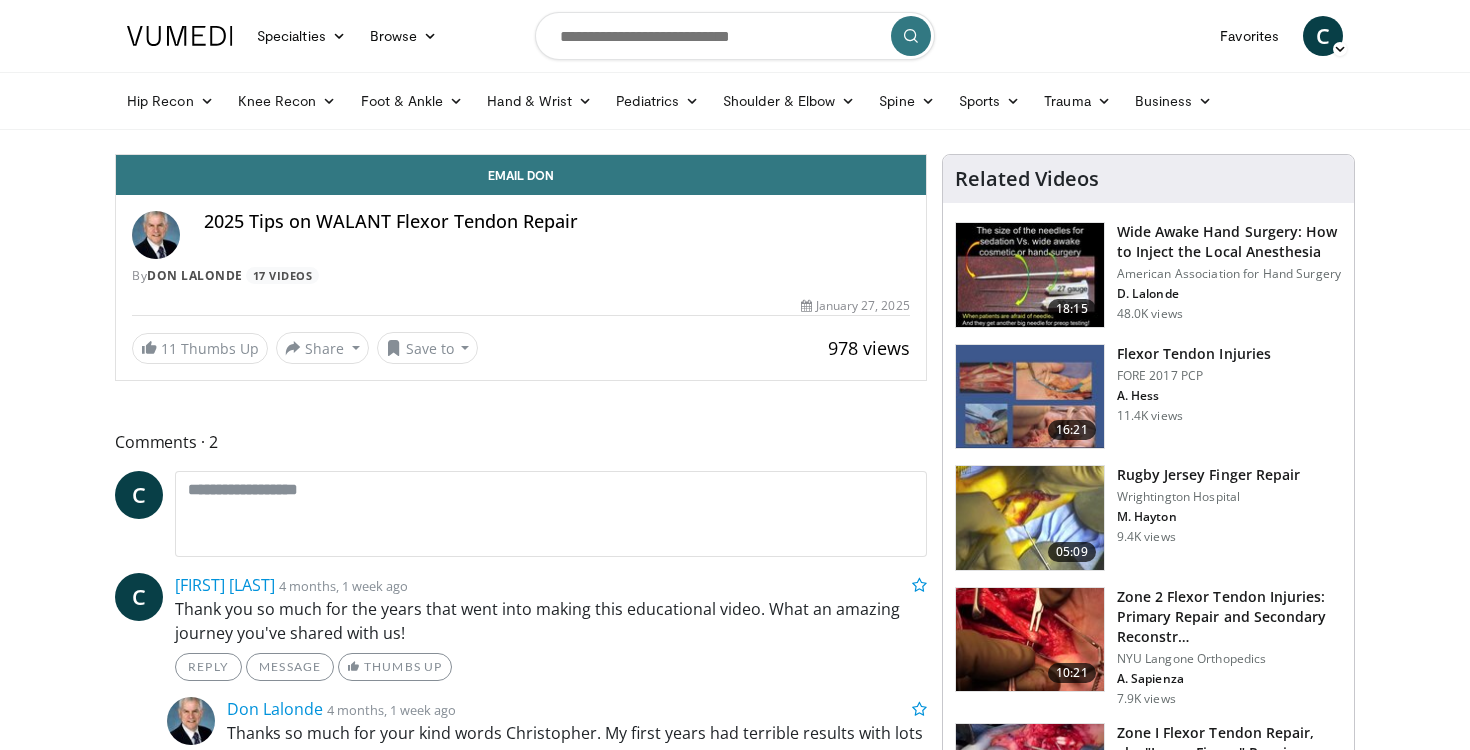 scroll, scrollTop: 0, scrollLeft: 0, axis: both 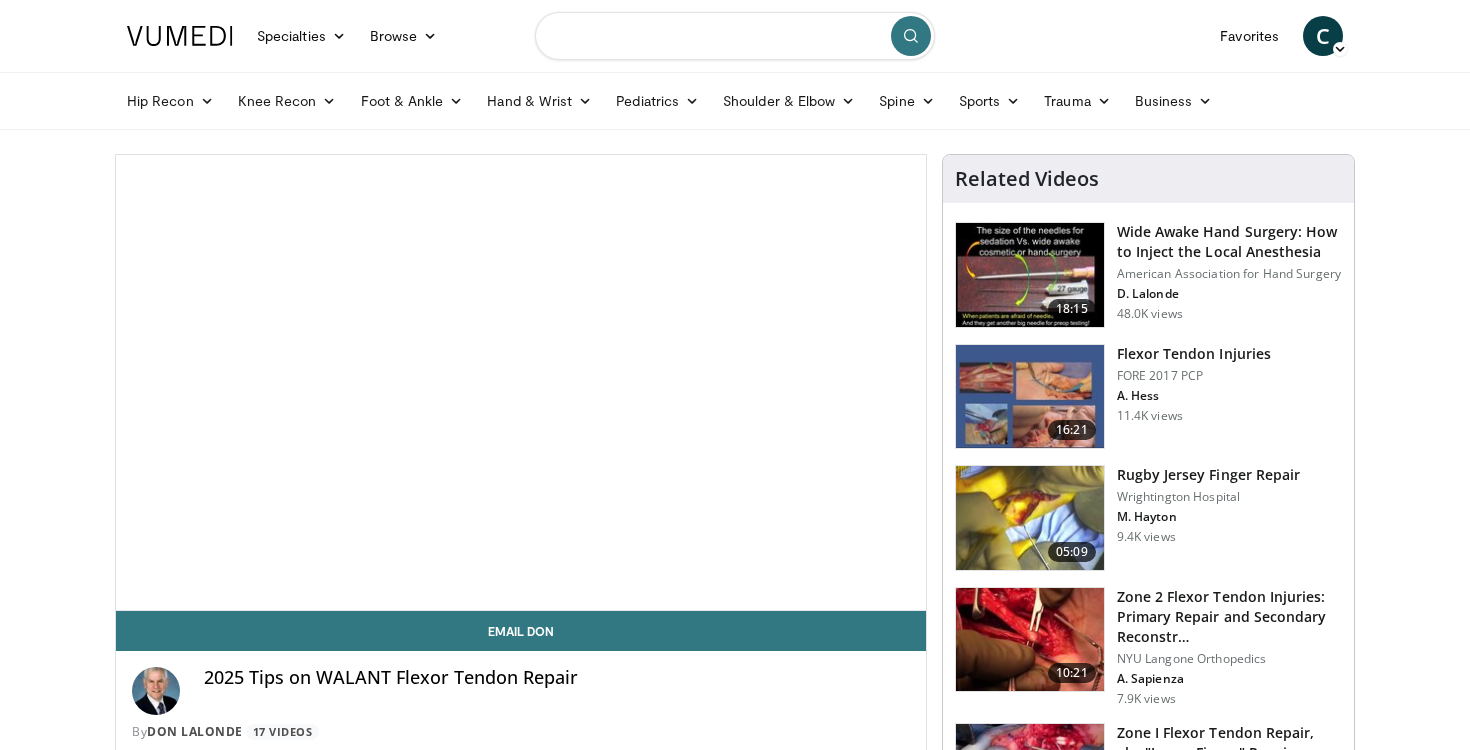 click at bounding box center [735, 36] 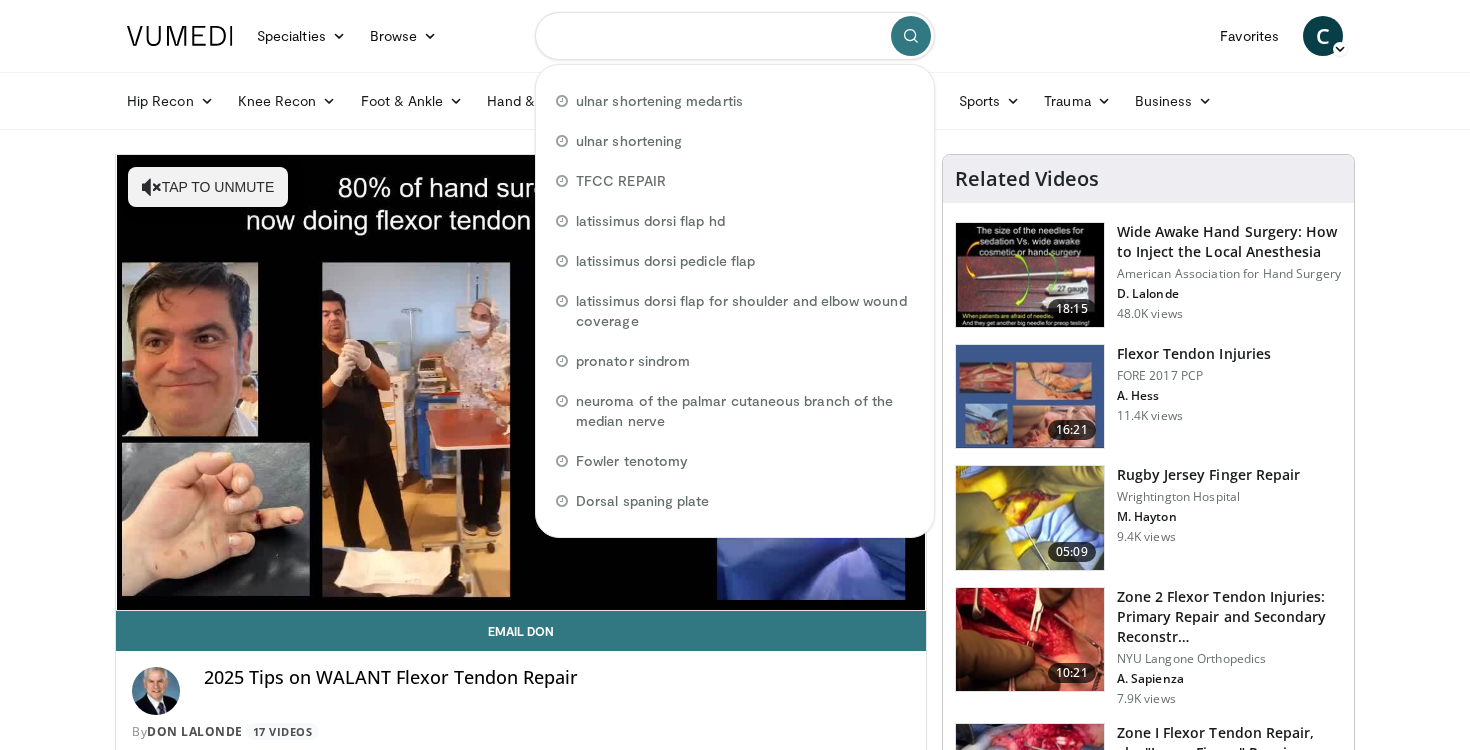 type on "*" 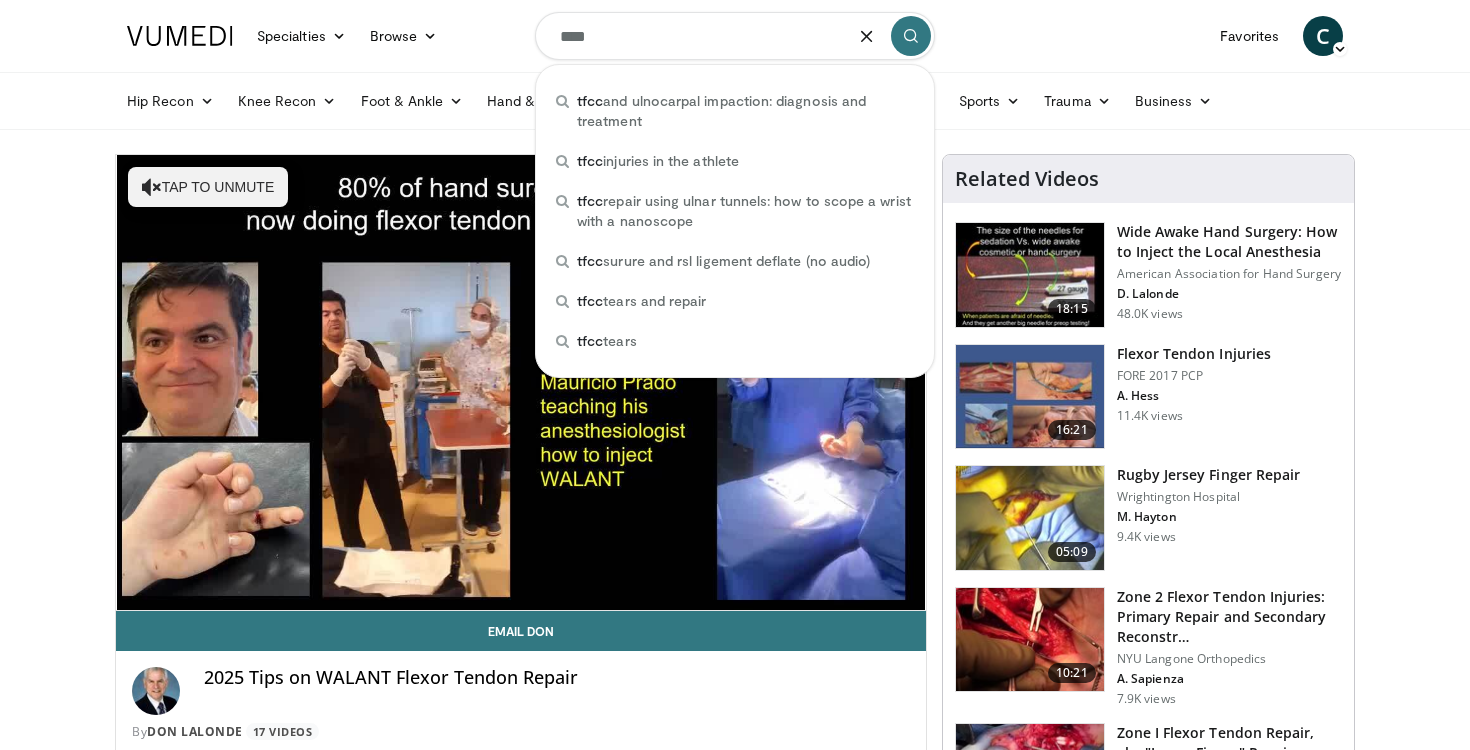 type on "****" 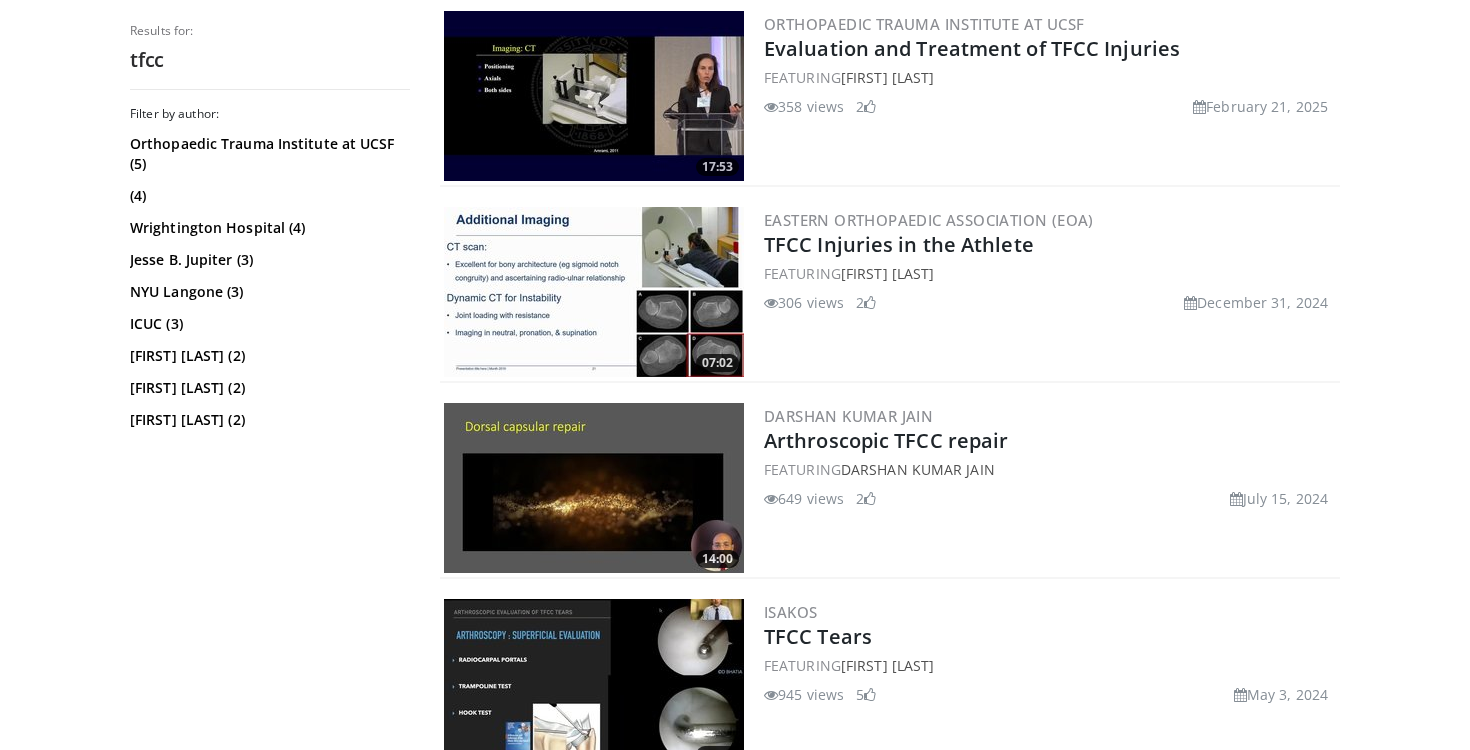 scroll, scrollTop: 816, scrollLeft: 0, axis: vertical 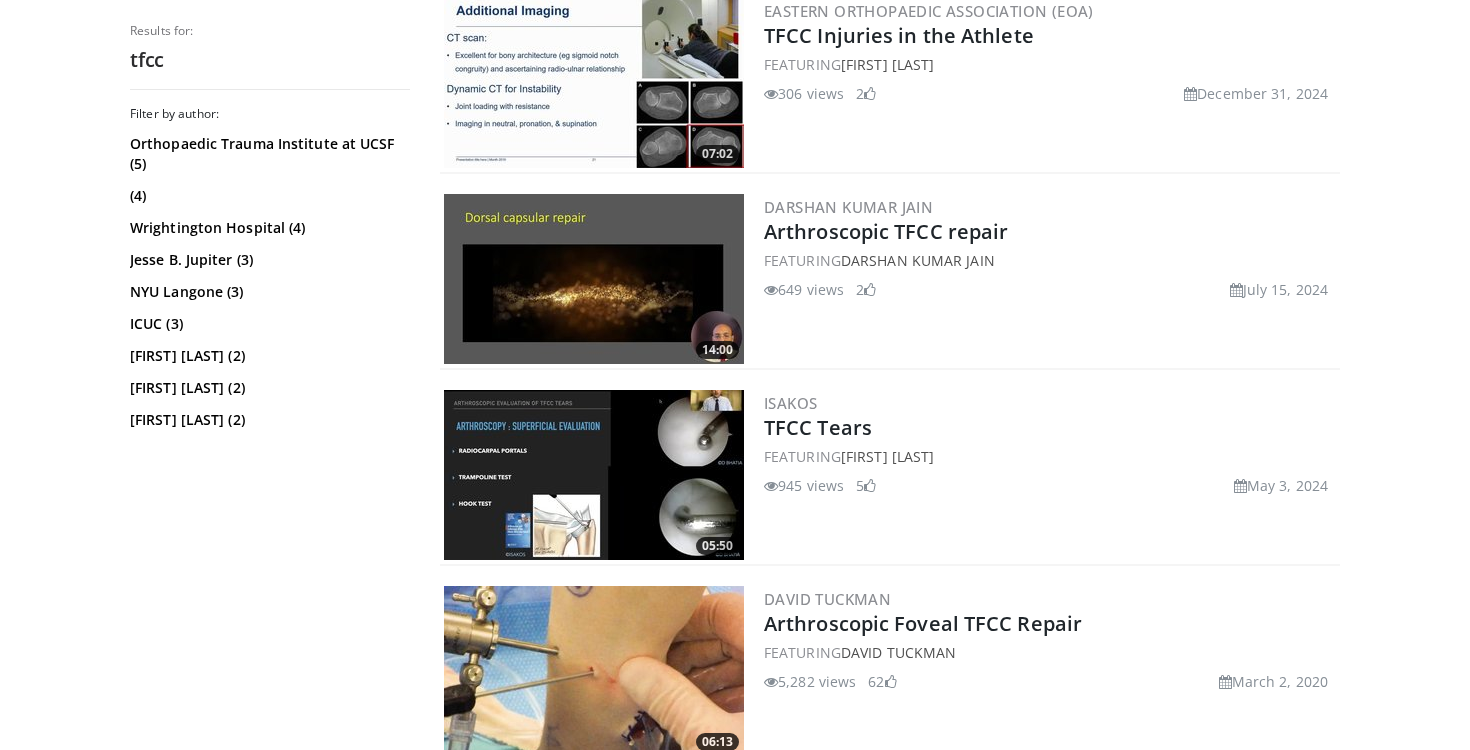 click at bounding box center (594, 671) 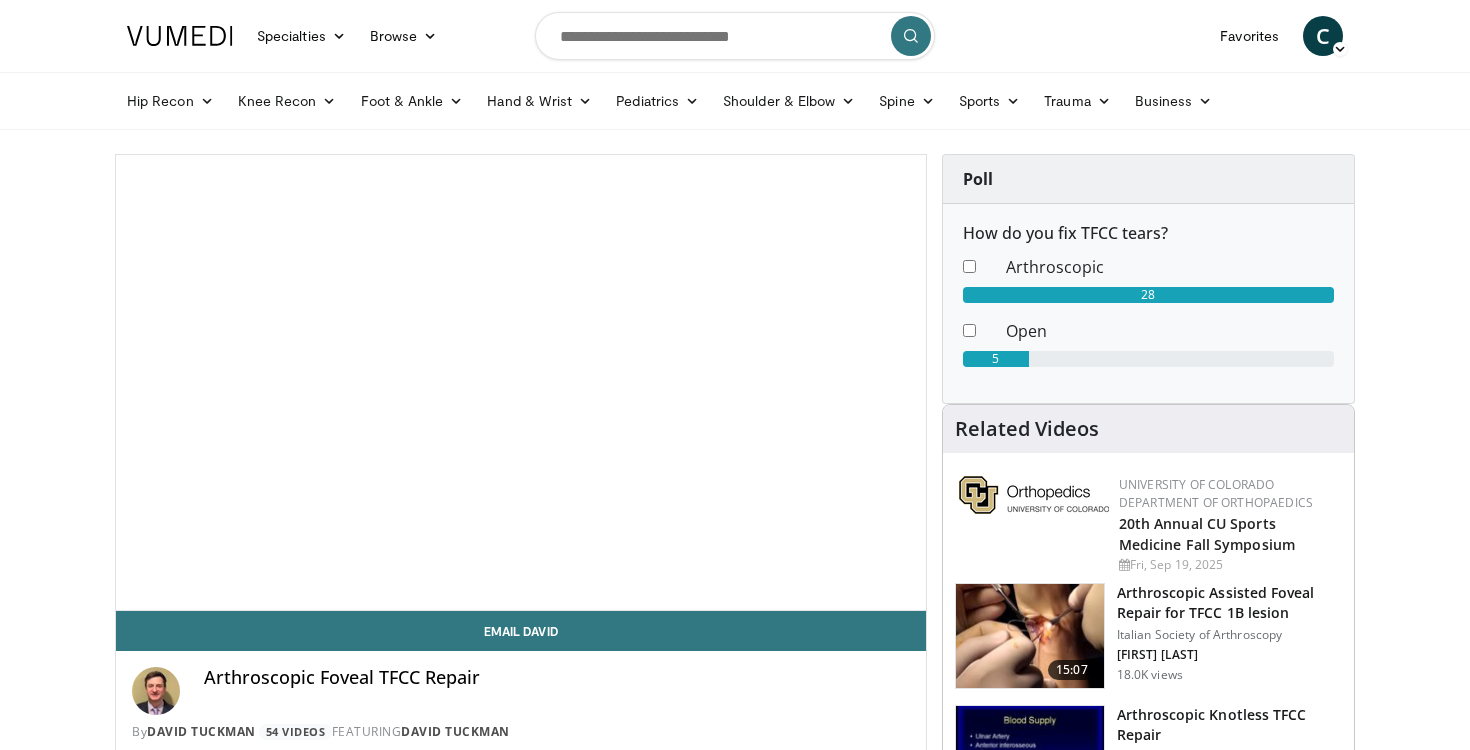 scroll, scrollTop: 0, scrollLeft: 0, axis: both 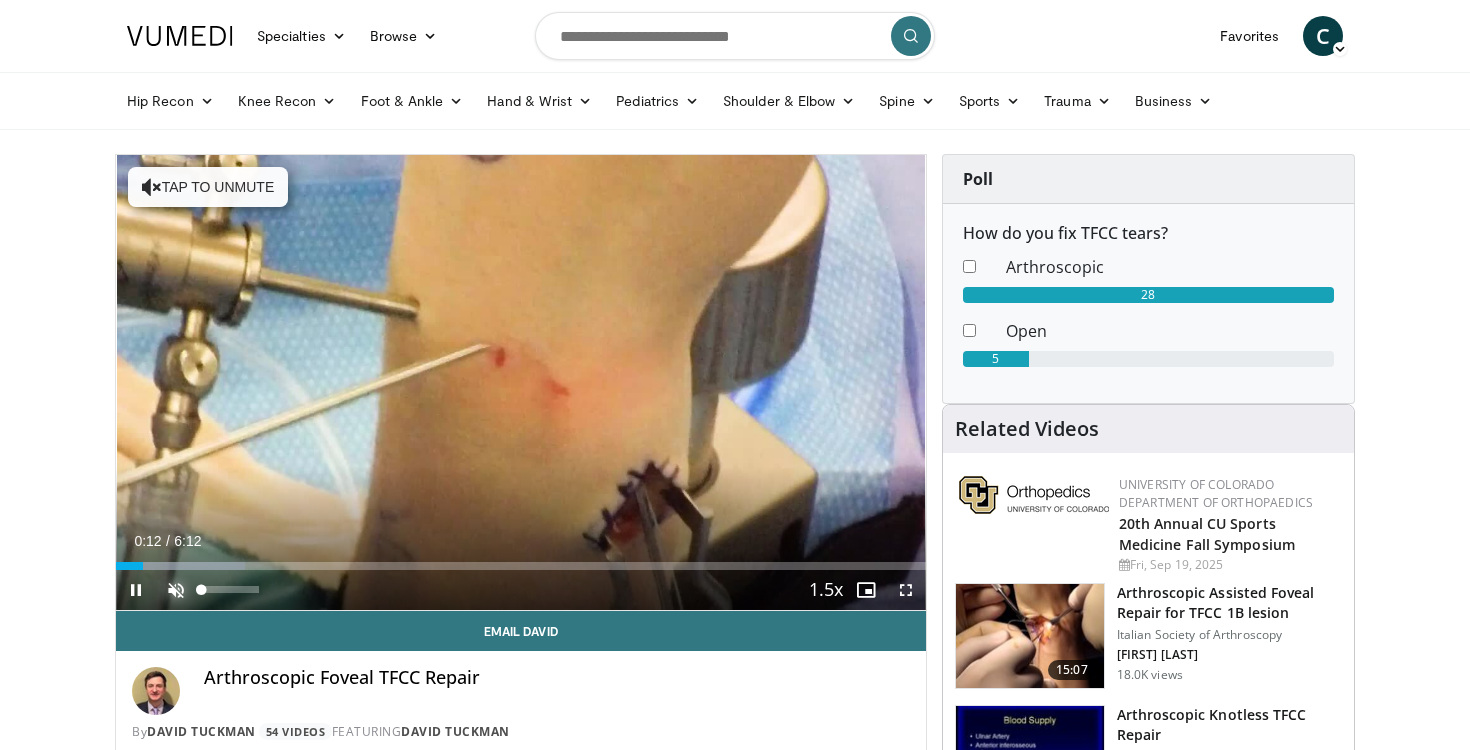 click at bounding box center [176, 590] 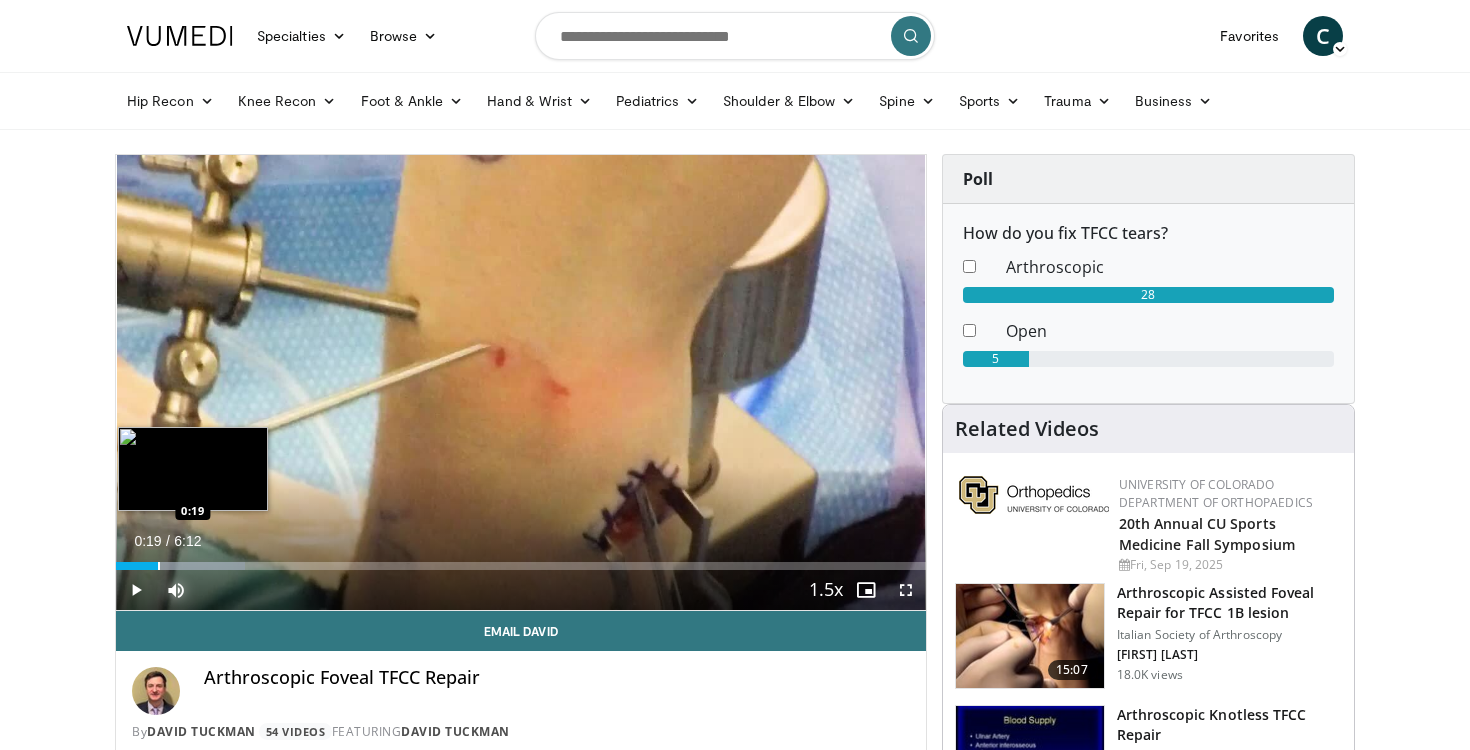 click on "Loaded :  15.97% 0:19 0:19" at bounding box center (521, 560) 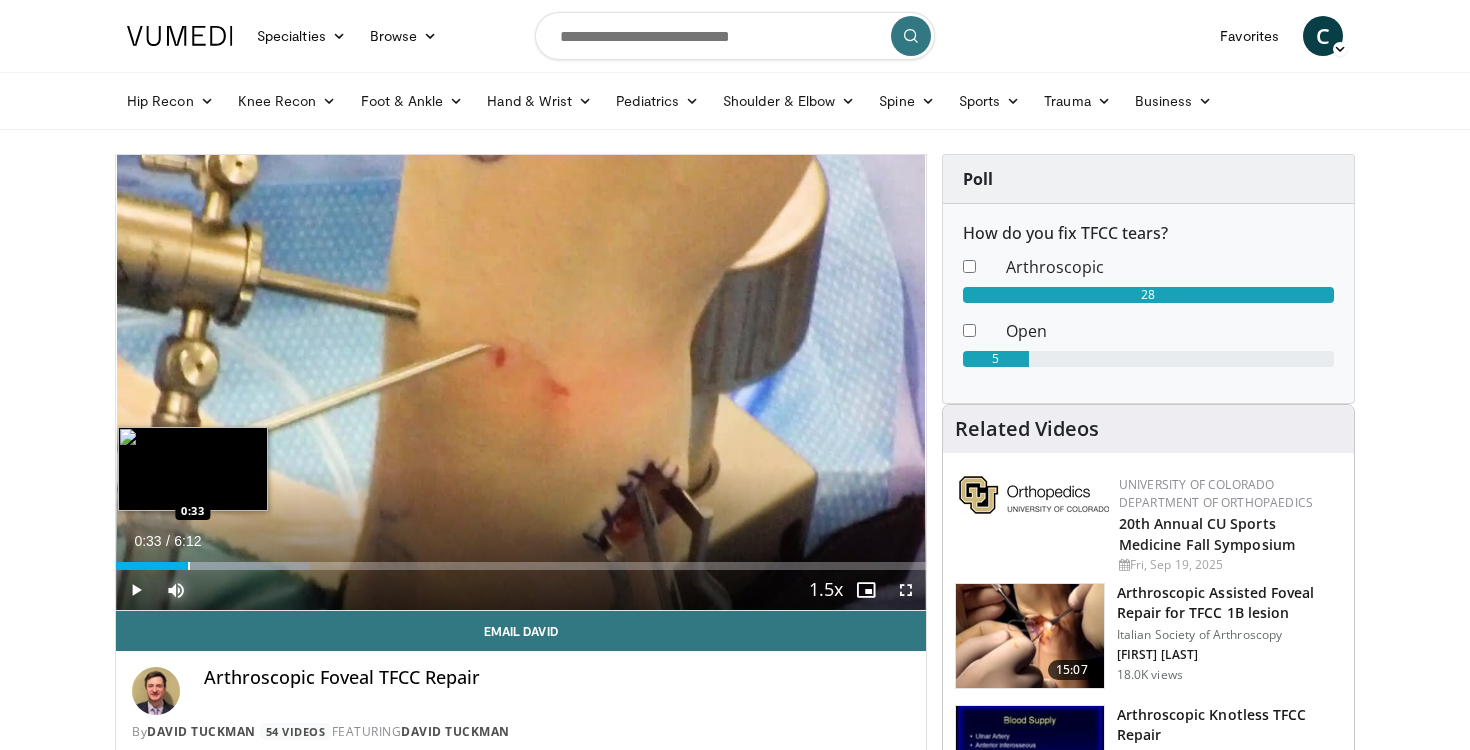 click on "Loaded :  23.97% 0:33 0:33" at bounding box center (521, 560) 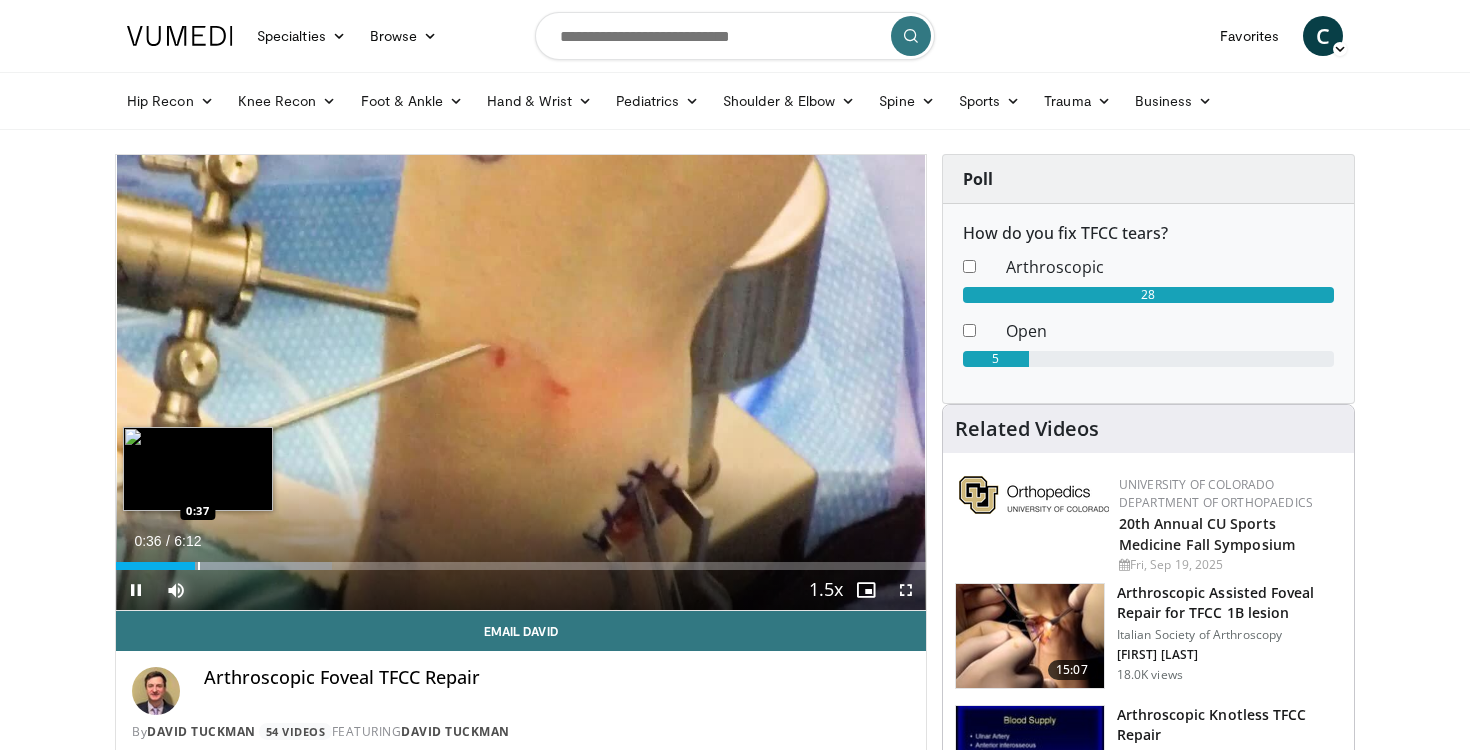 click at bounding box center (199, 566) 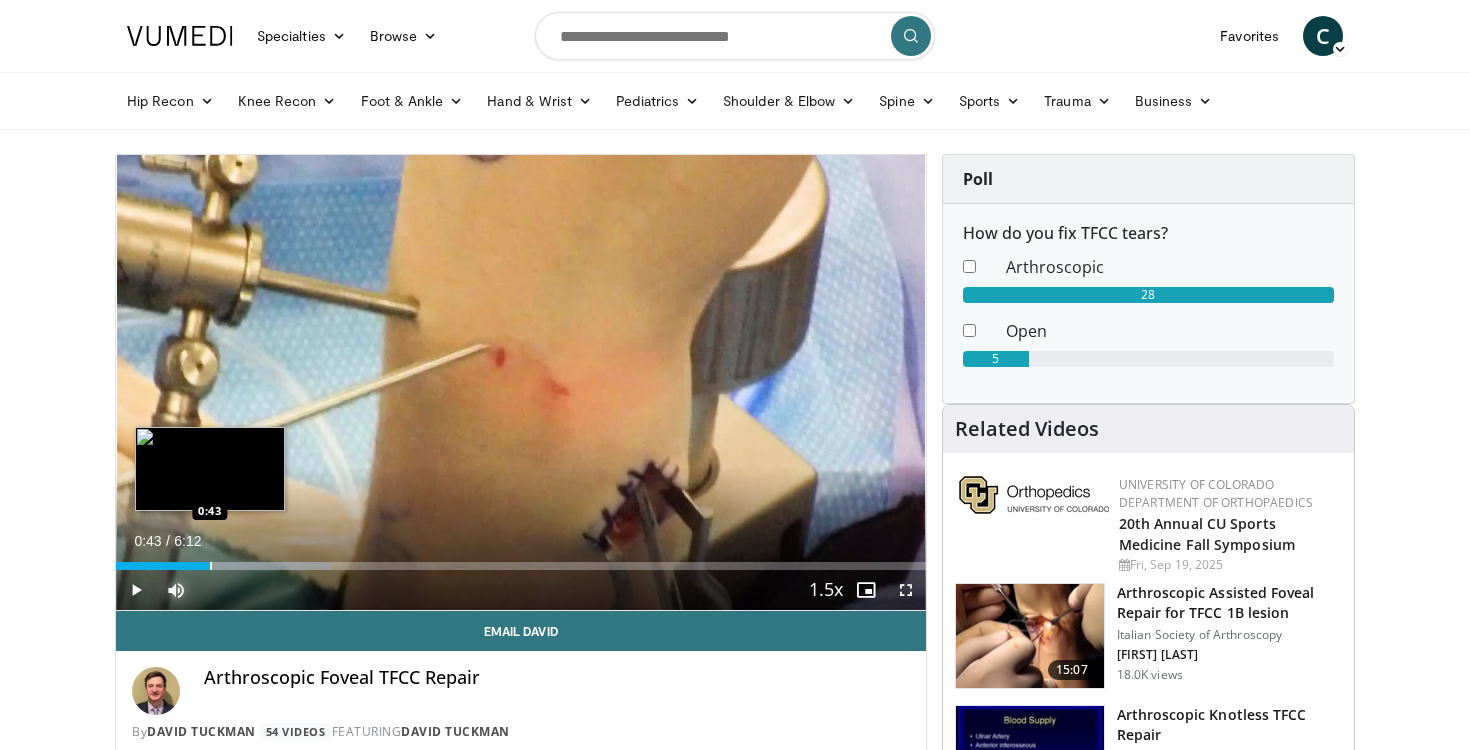 click at bounding box center (211, 566) 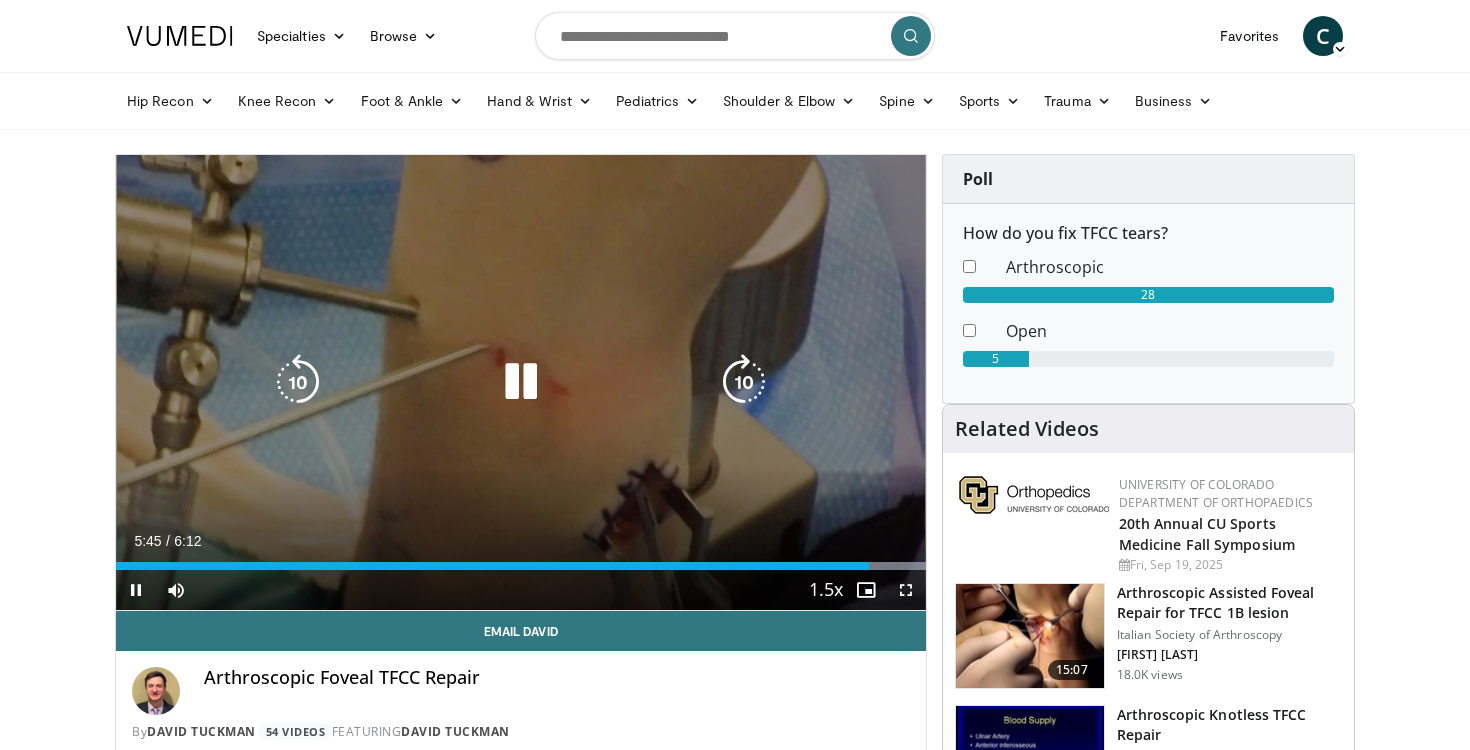 click on "10 seconds
Tap to unmute" at bounding box center (521, 382) 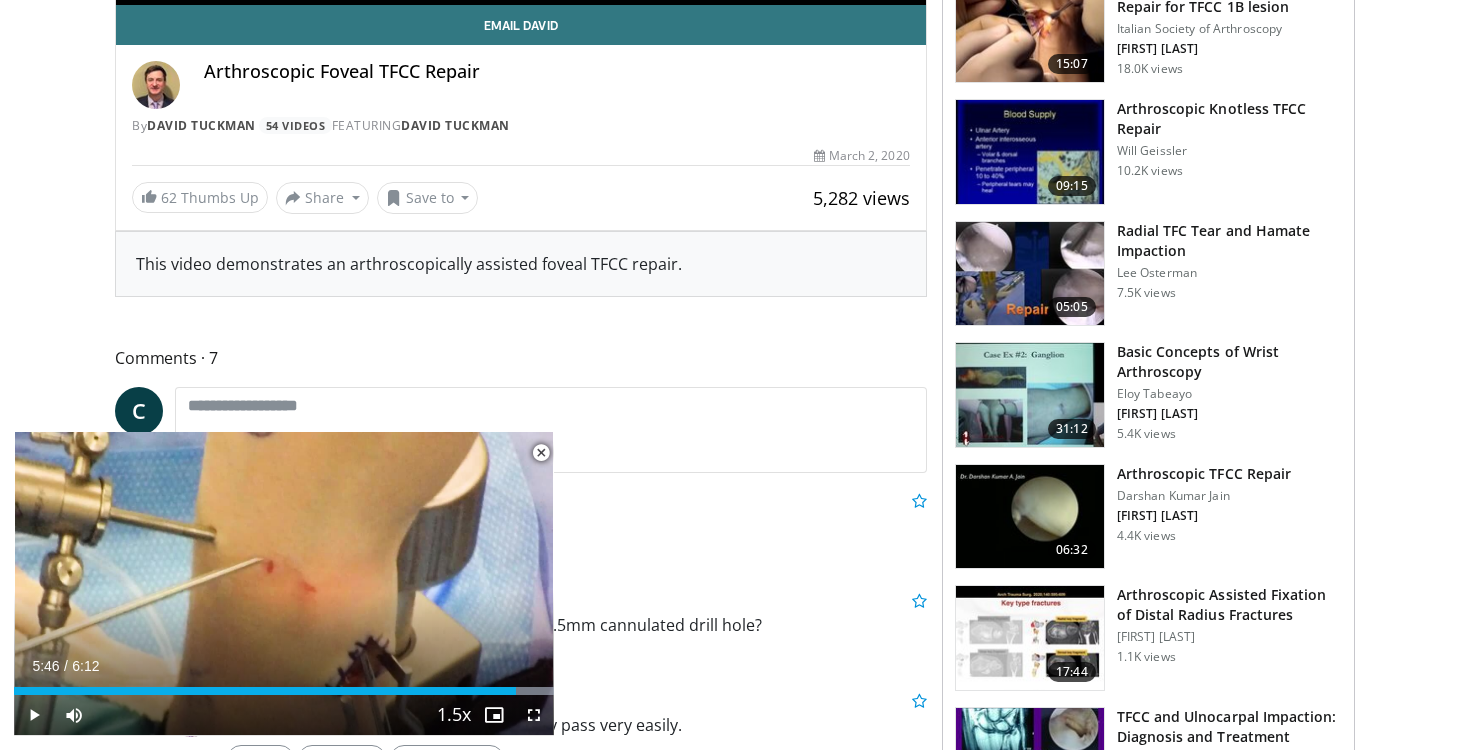 scroll, scrollTop: 656, scrollLeft: 0, axis: vertical 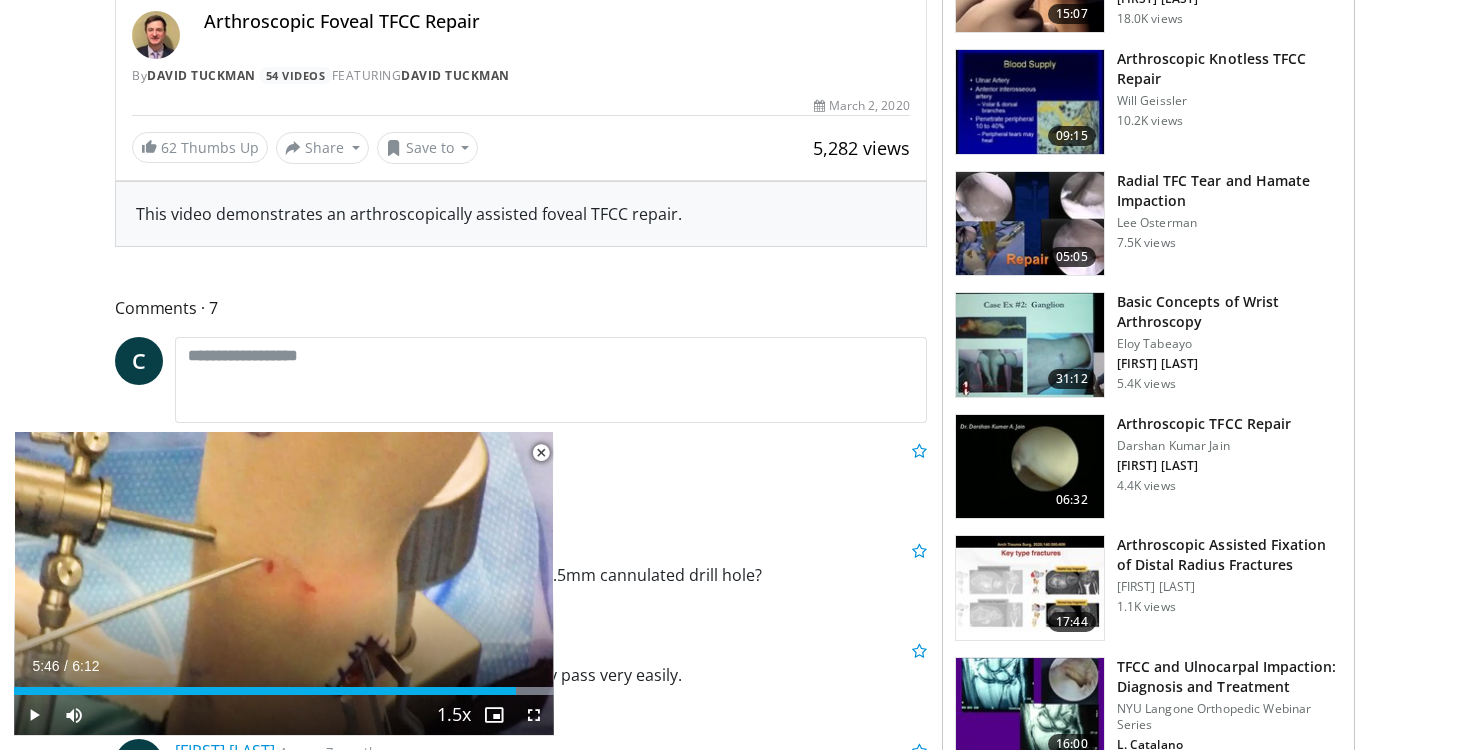 click at bounding box center (1030, 467) 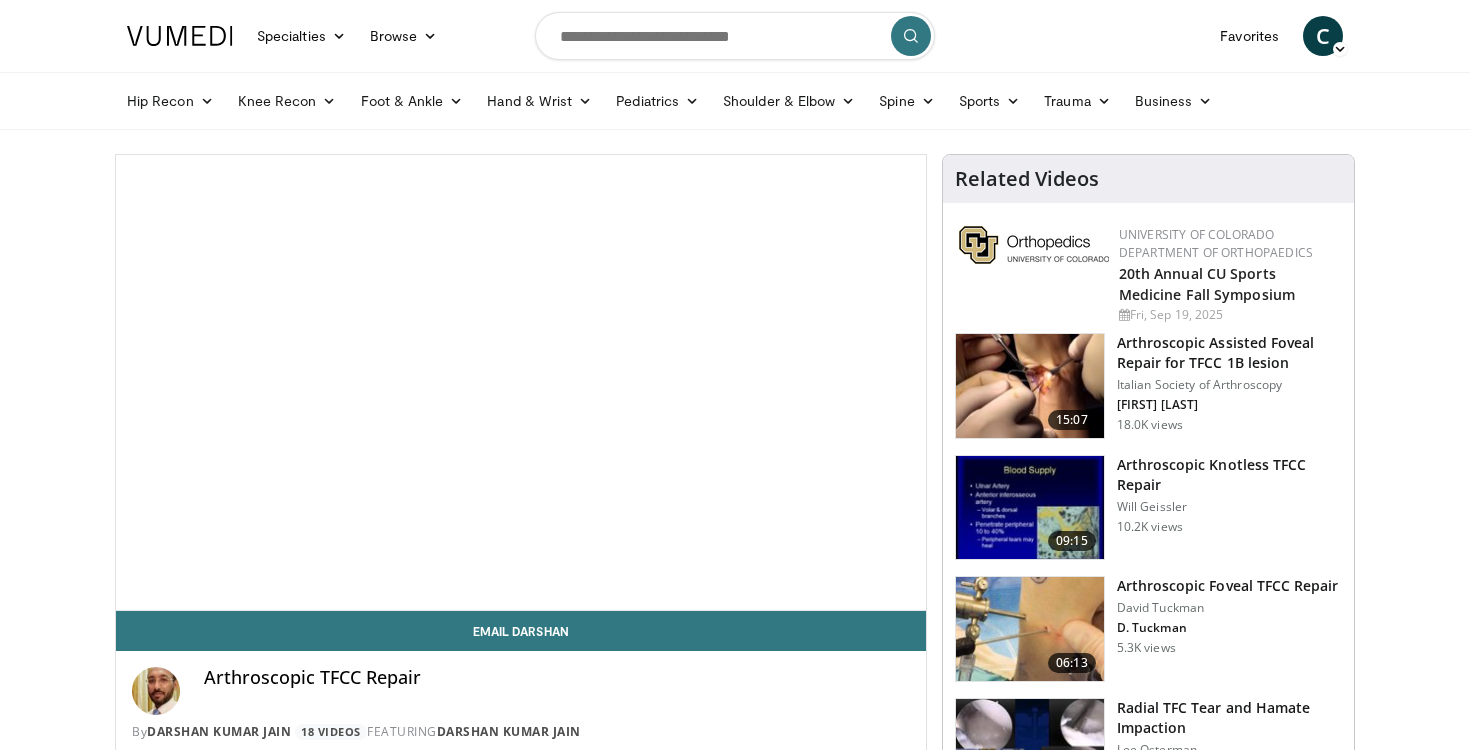 scroll, scrollTop: 0, scrollLeft: 0, axis: both 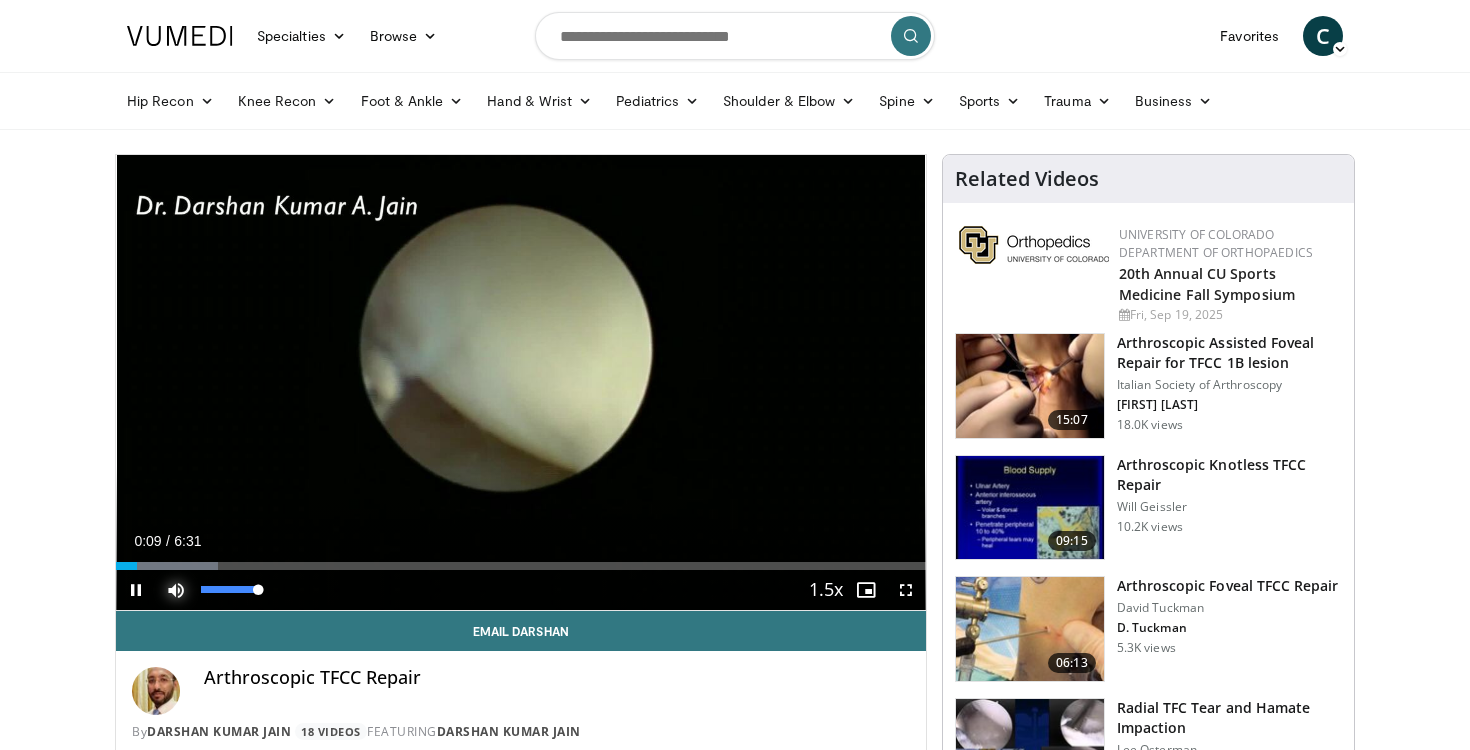 click at bounding box center (176, 590) 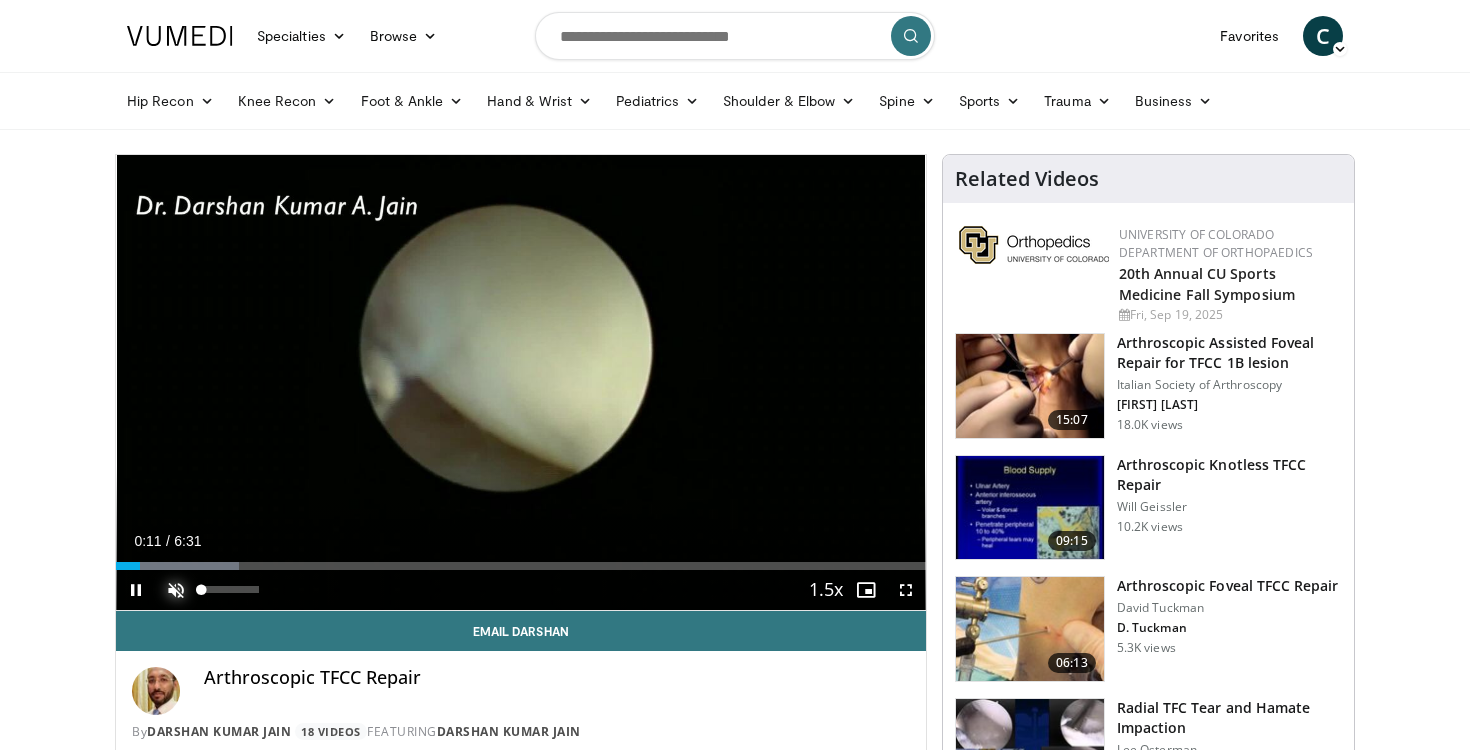 click at bounding box center [176, 590] 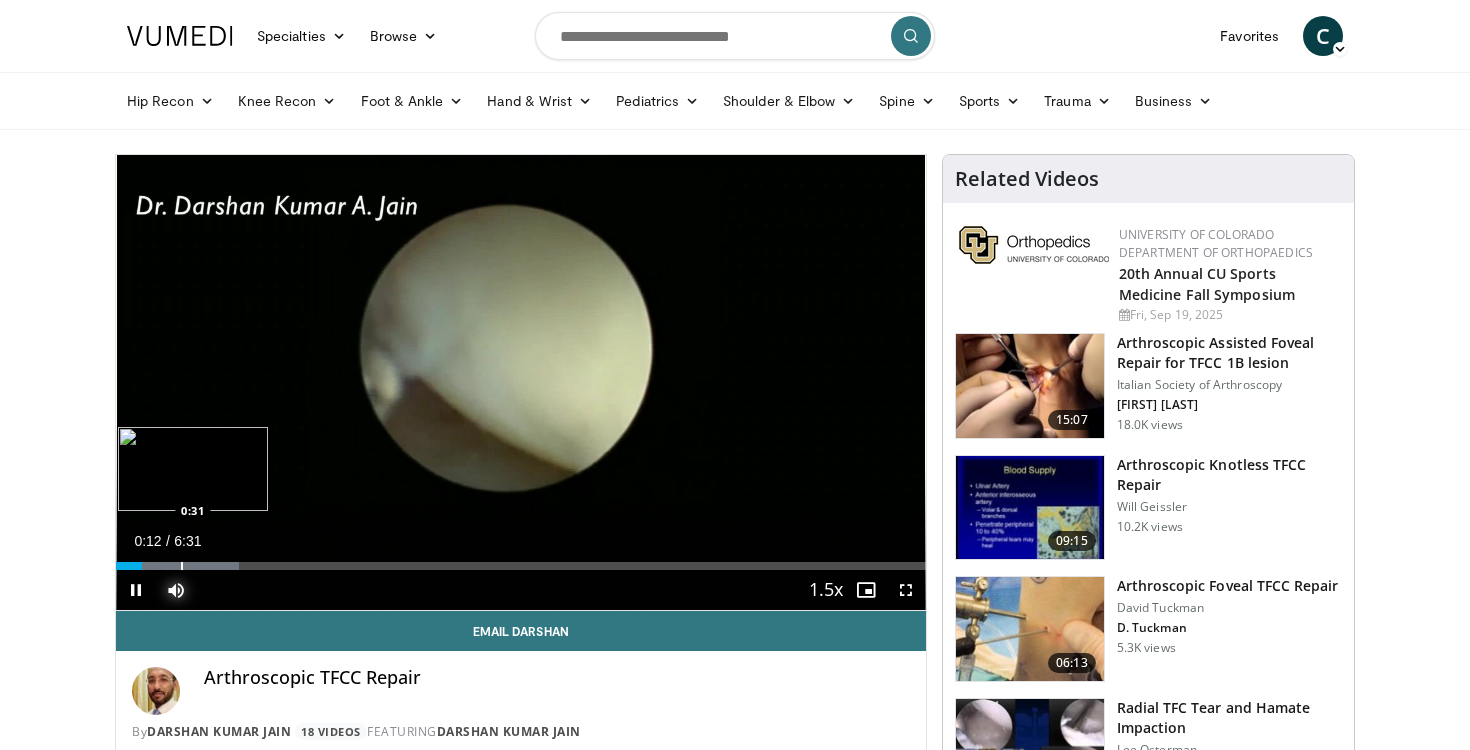 click at bounding box center (182, 566) 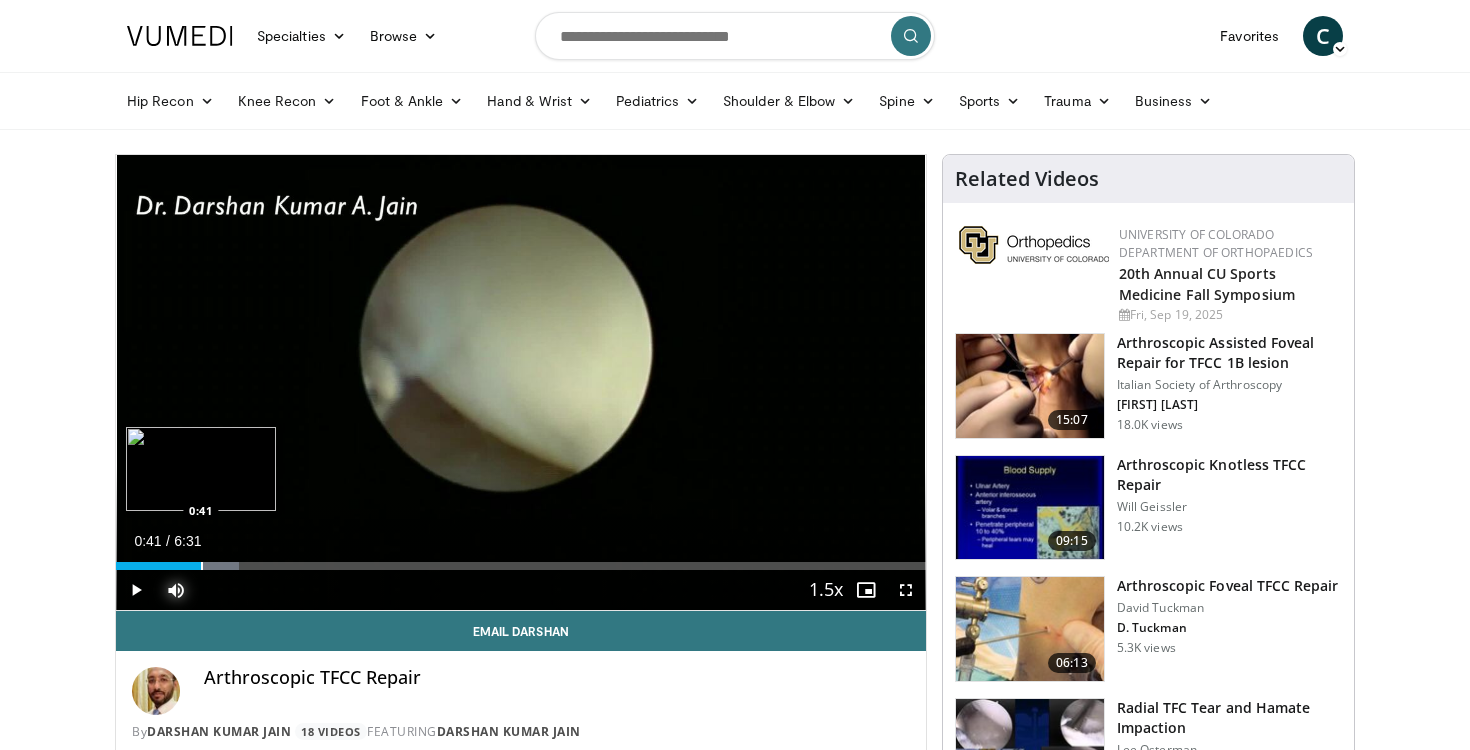 click at bounding box center (202, 566) 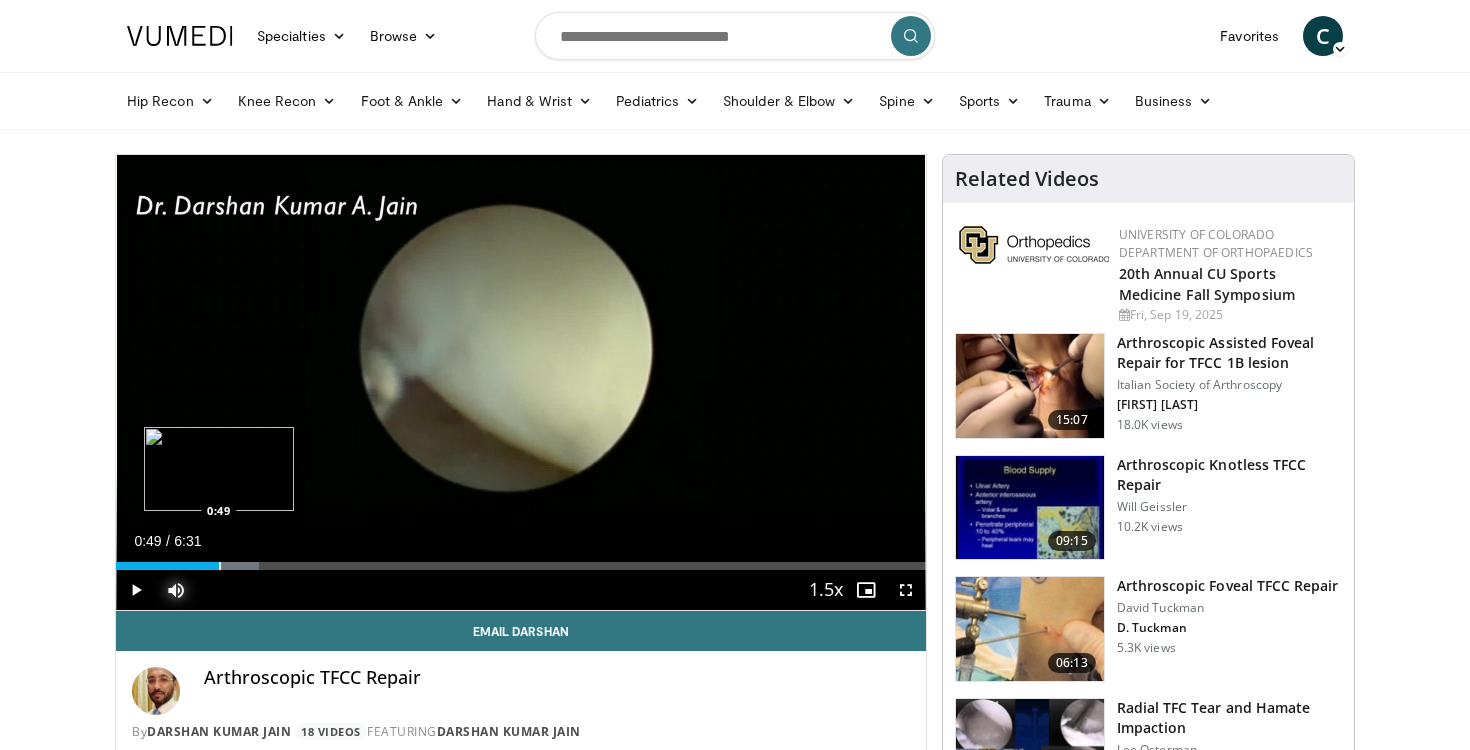 click on "Loaded :  17.71% 0:49 0:49" at bounding box center [521, 560] 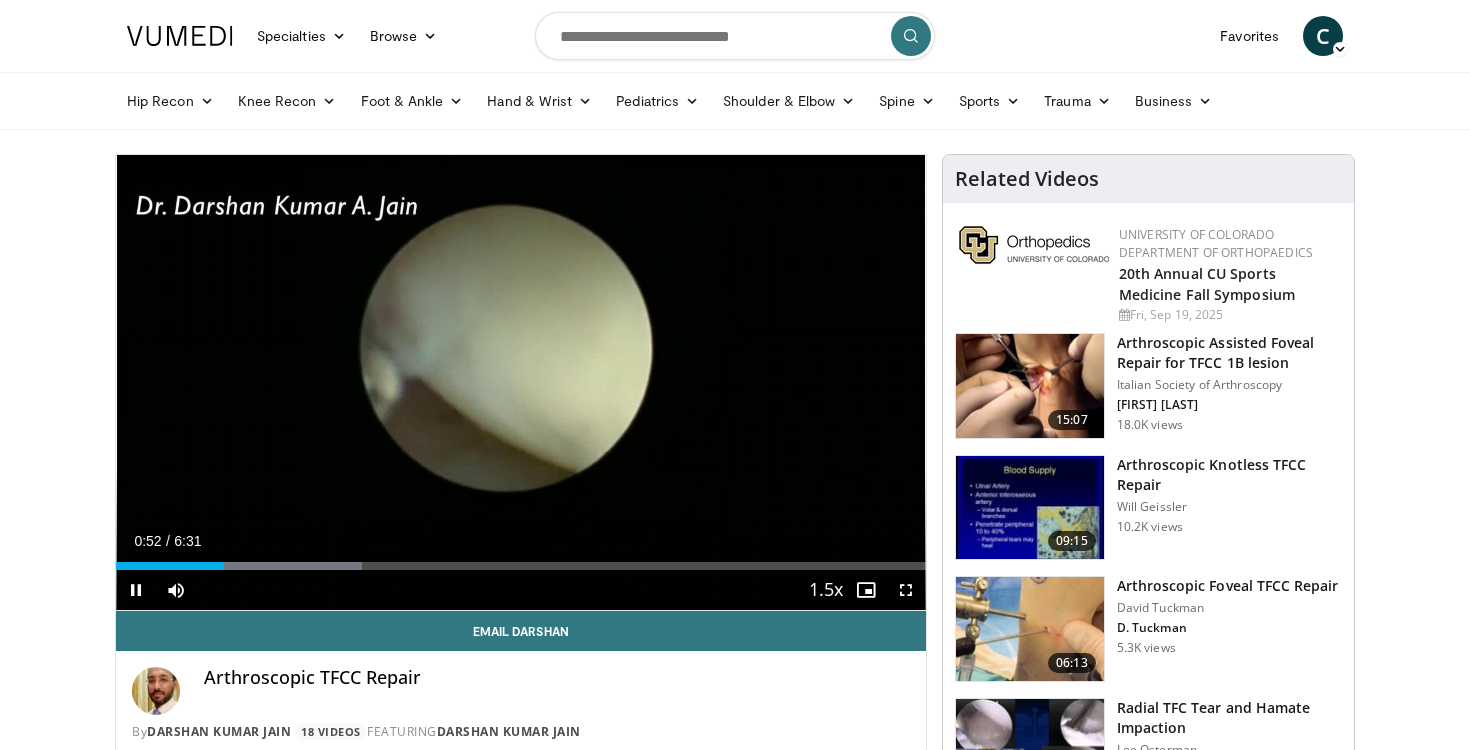 click on "Current Time  0:52 / Duration  6:31 Pause Skip Backward Skip Forward Mute Loaded :  30.38% 0:52 1:02 Stream Type  LIVE Seek to live, currently behind live LIVE   1.5x Playback Rate 0.5x 0.75x 1x 1.25x 1.5x , selected 1.75x 2x Chapters Chapters Descriptions descriptions off , selected Captions captions settings , opens captions settings dialog captions off , selected Audio Track en (Main) , selected Fullscreen Enable picture-in-picture mode" at bounding box center [521, 590] 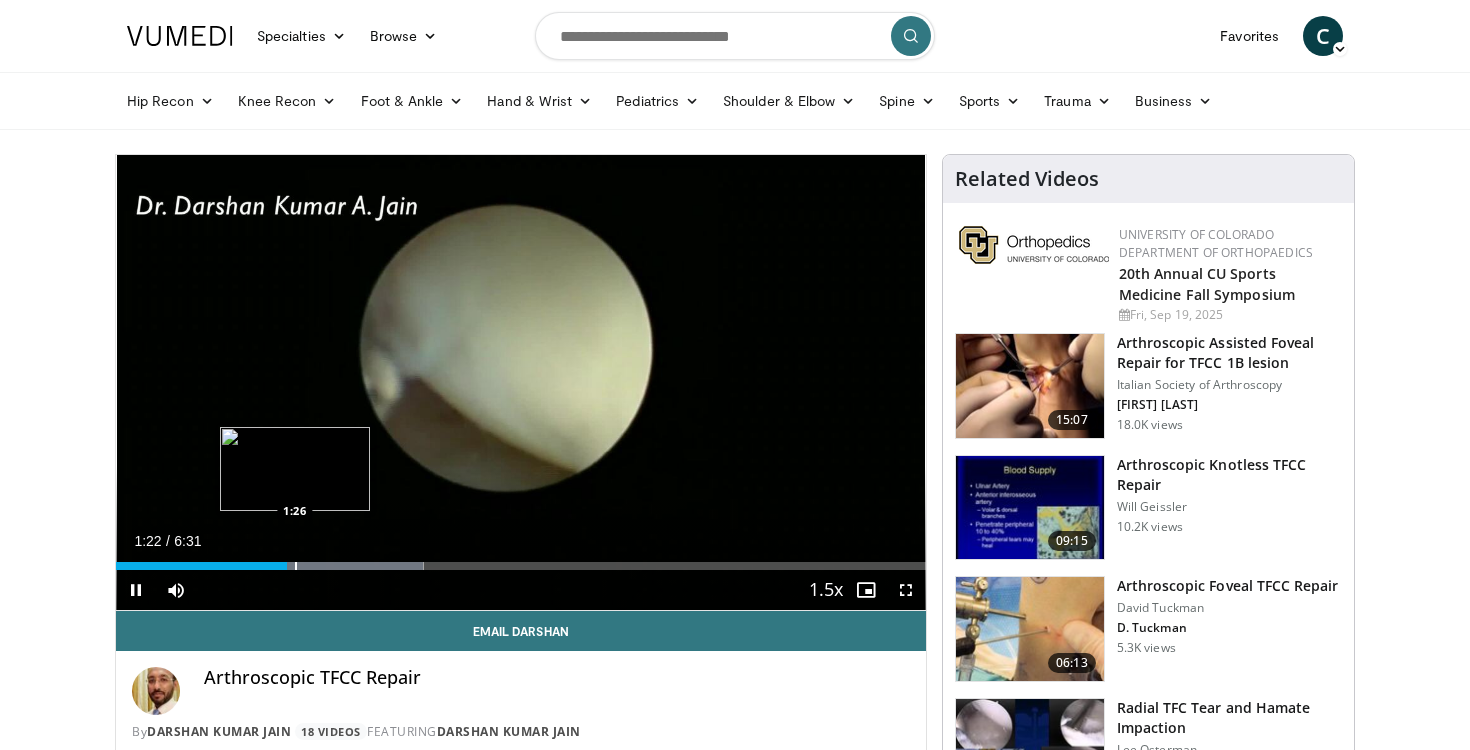 click at bounding box center [296, 566] 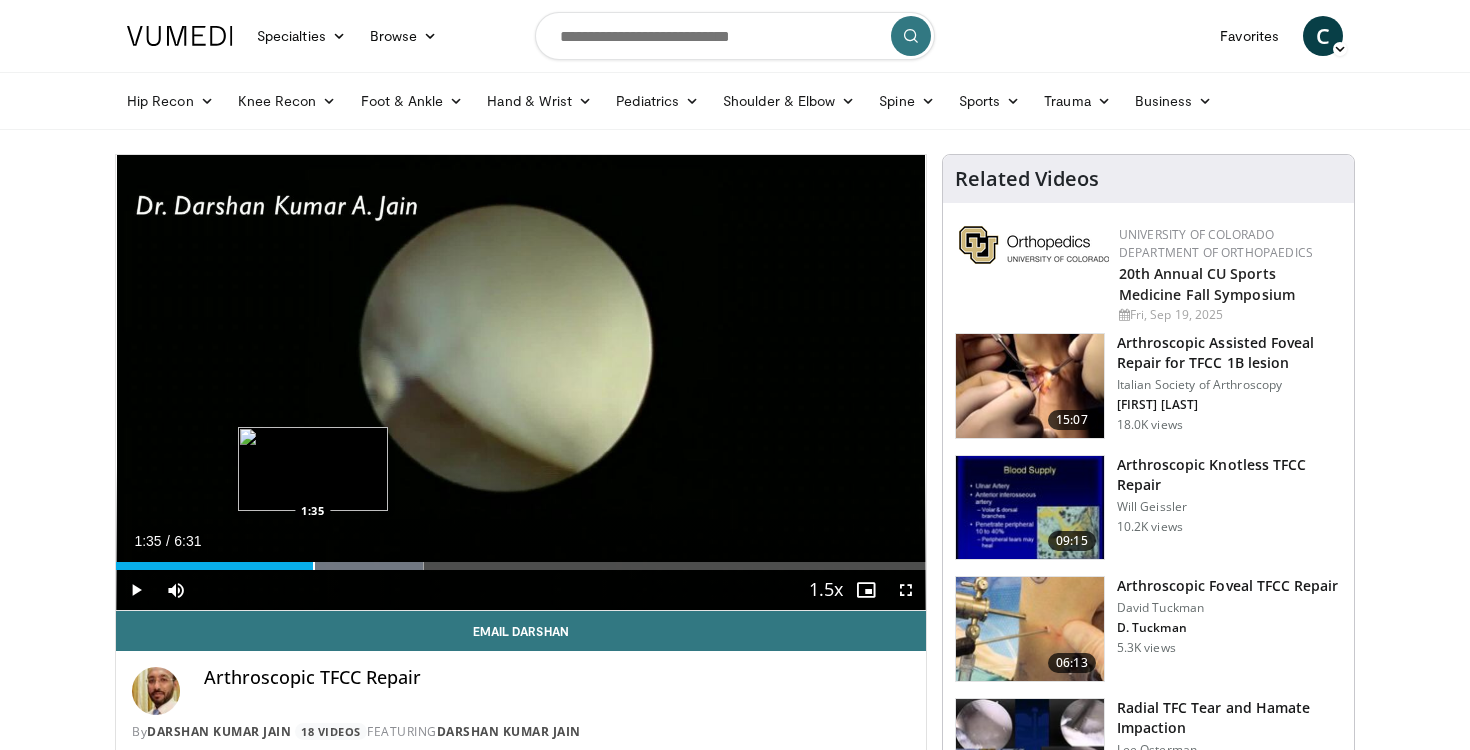 click at bounding box center [314, 566] 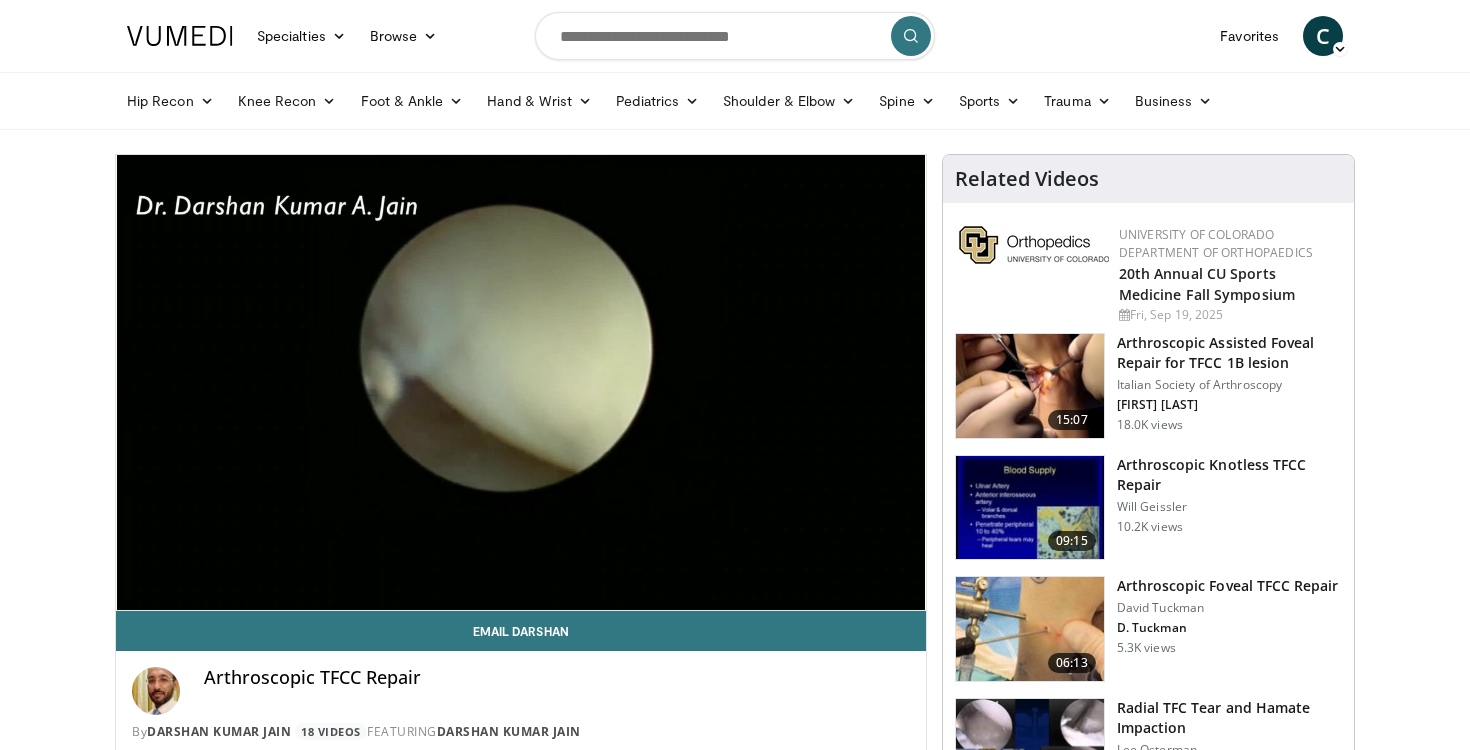 click on "10 seconds
Tap to unmute" at bounding box center [521, 382] 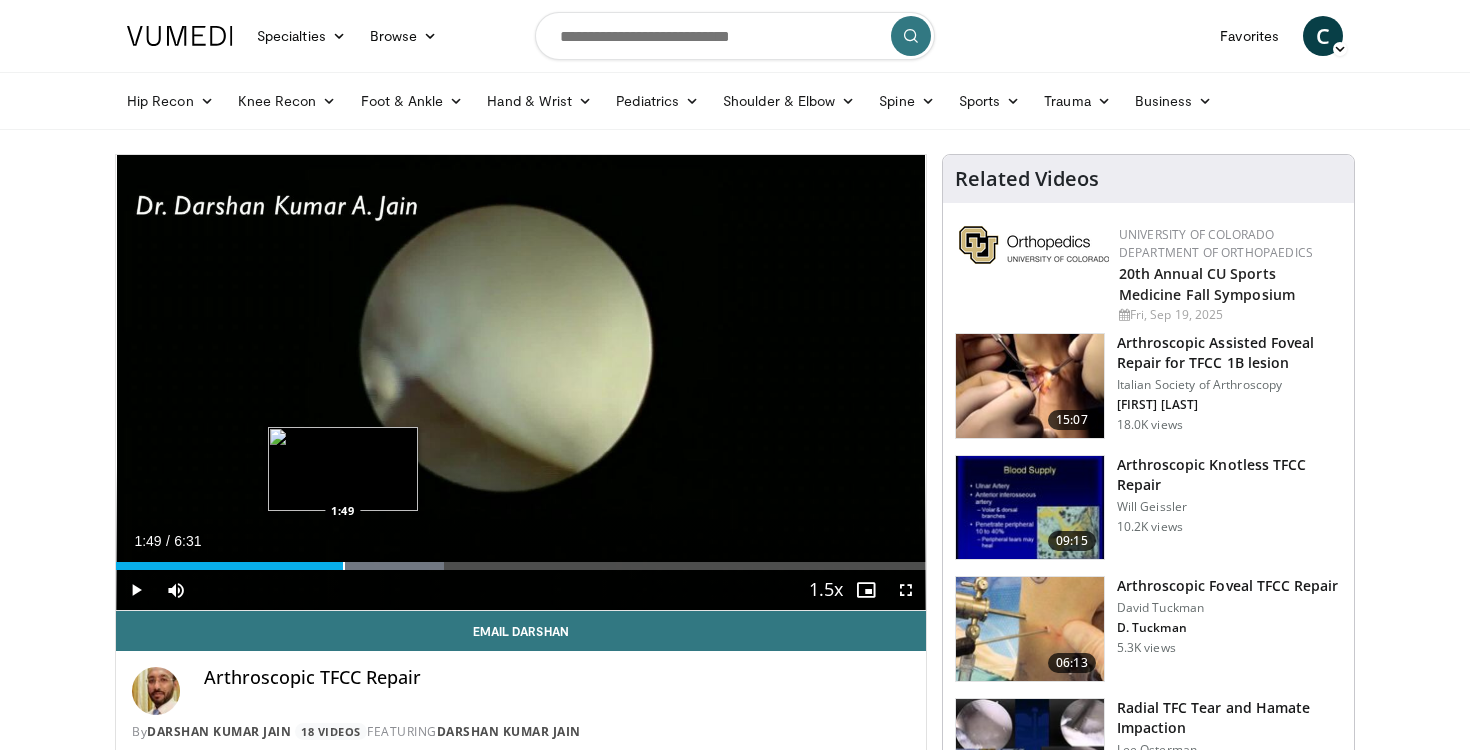 click on "Loaded :  40.51% 1:49 1:49" at bounding box center [521, 560] 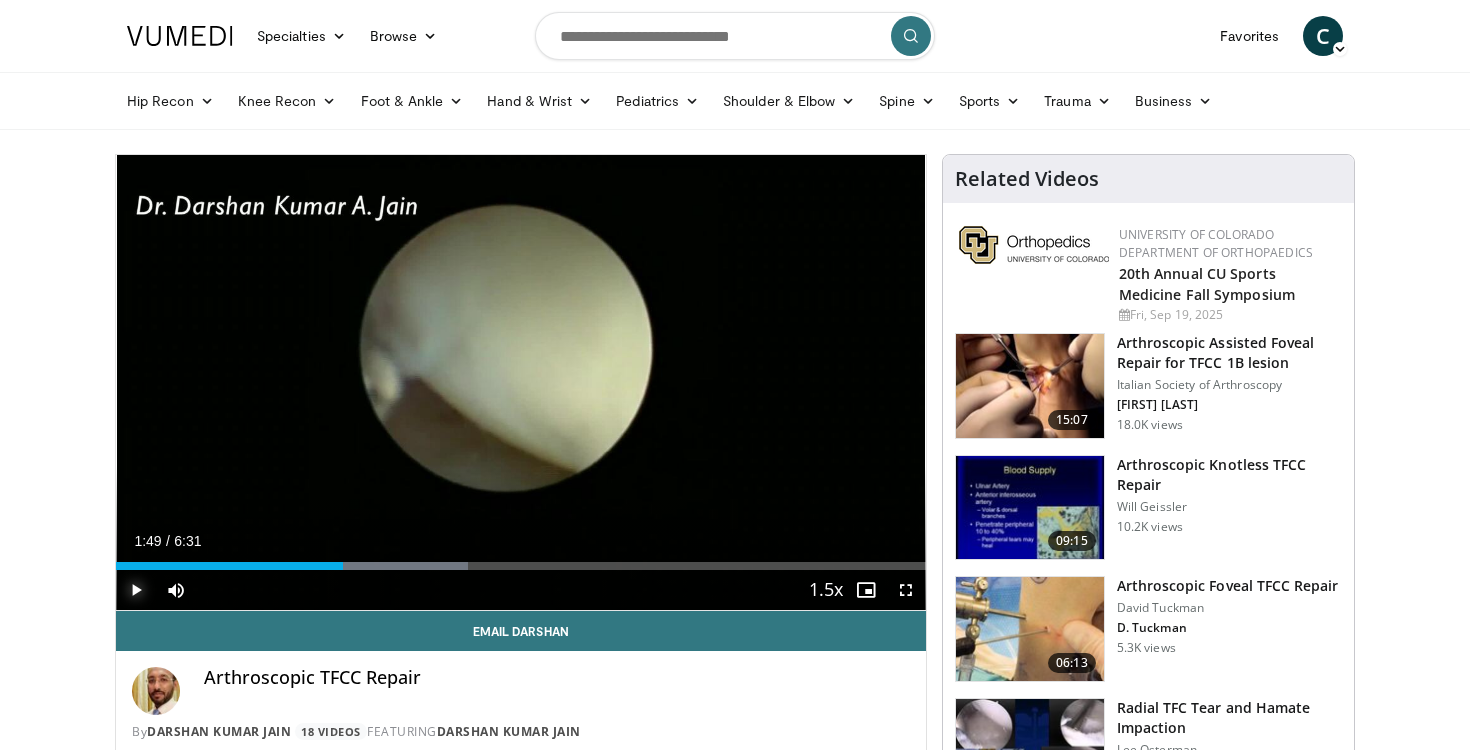 click at bounding box center (136, 590) 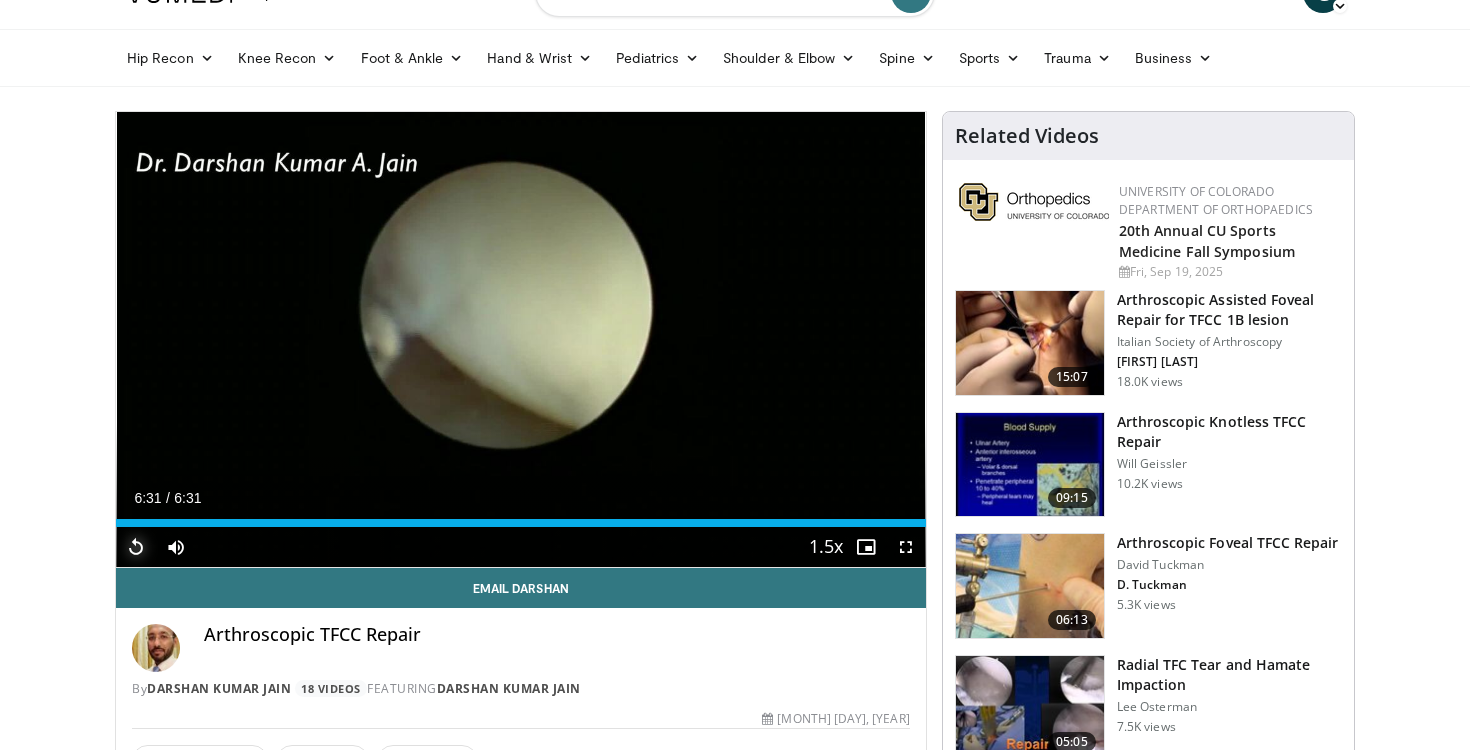 scroll, scrollTop: 49, scrollLeft: 0, axis: vertical 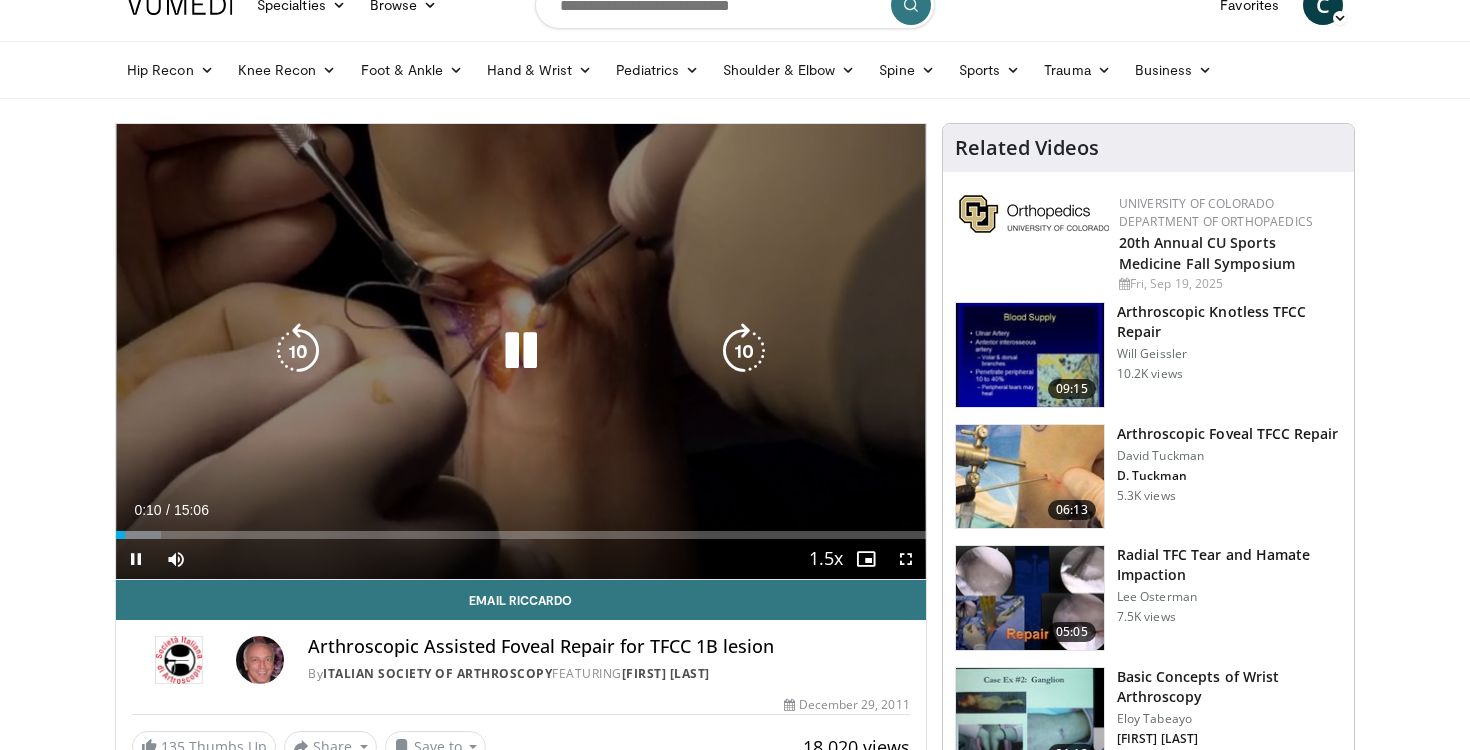 click on "10 seconds
Tap to unmute" at bounding box center [521, 351] 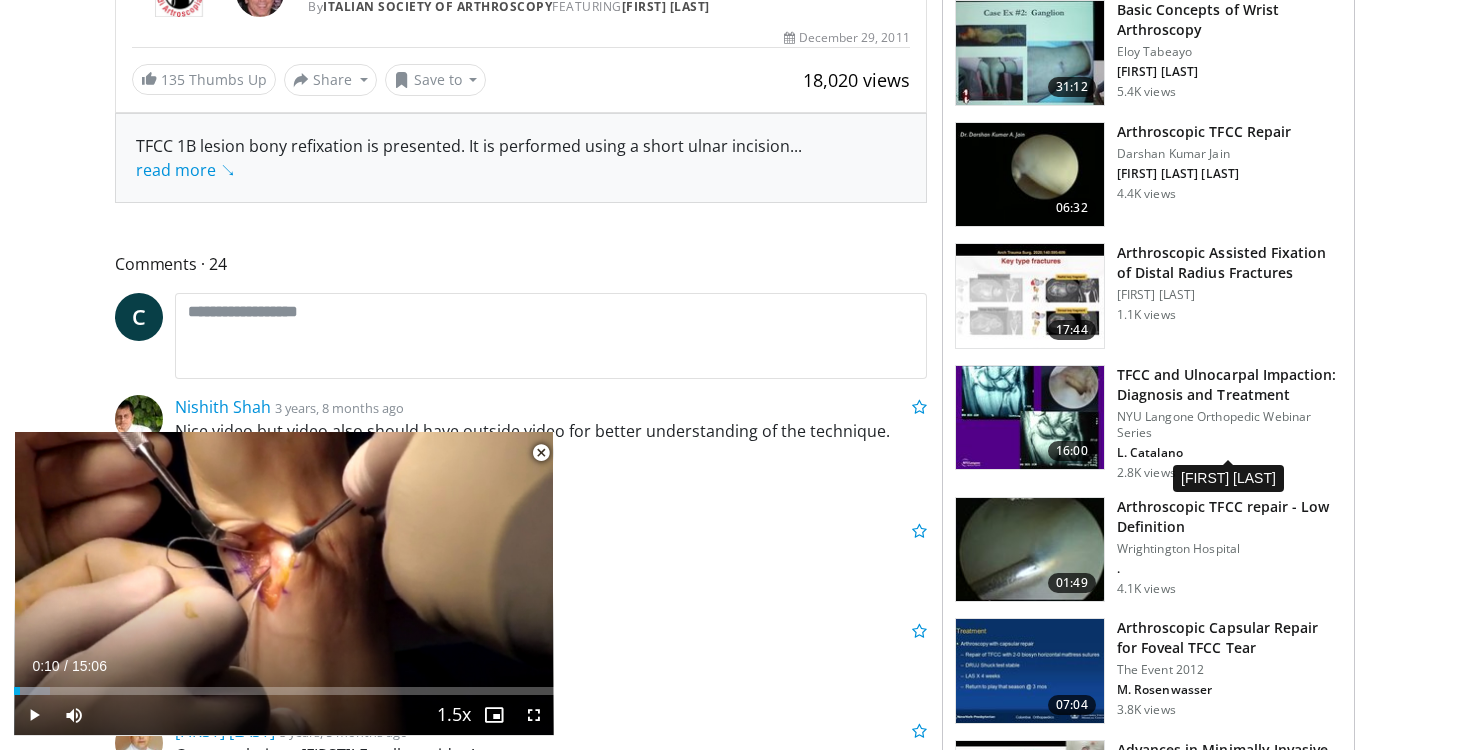scroll, scrollTop: 702, scrollLeft: 0, axis: vertical 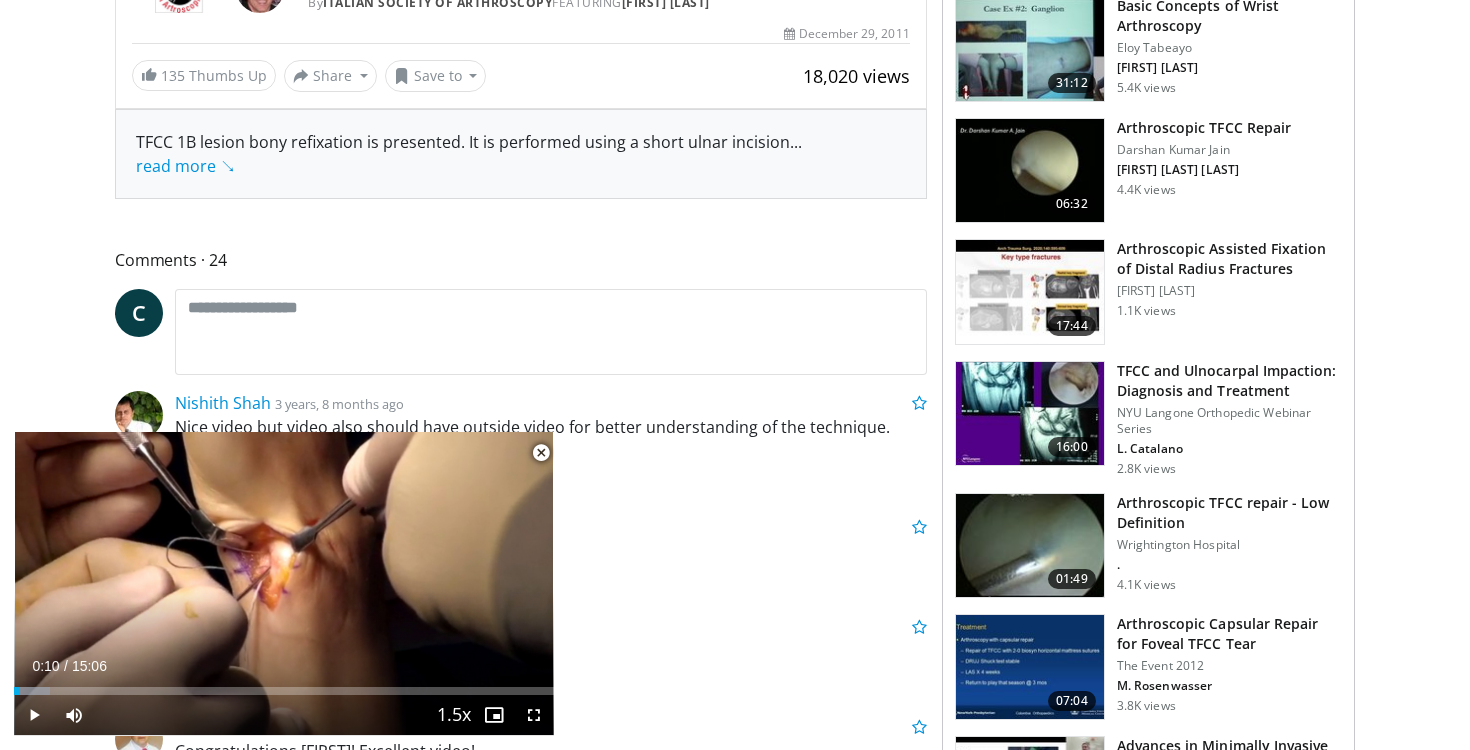 click on "Arthroscopic TFCC repair - Low Definition" at bounding box center (1229, 513) 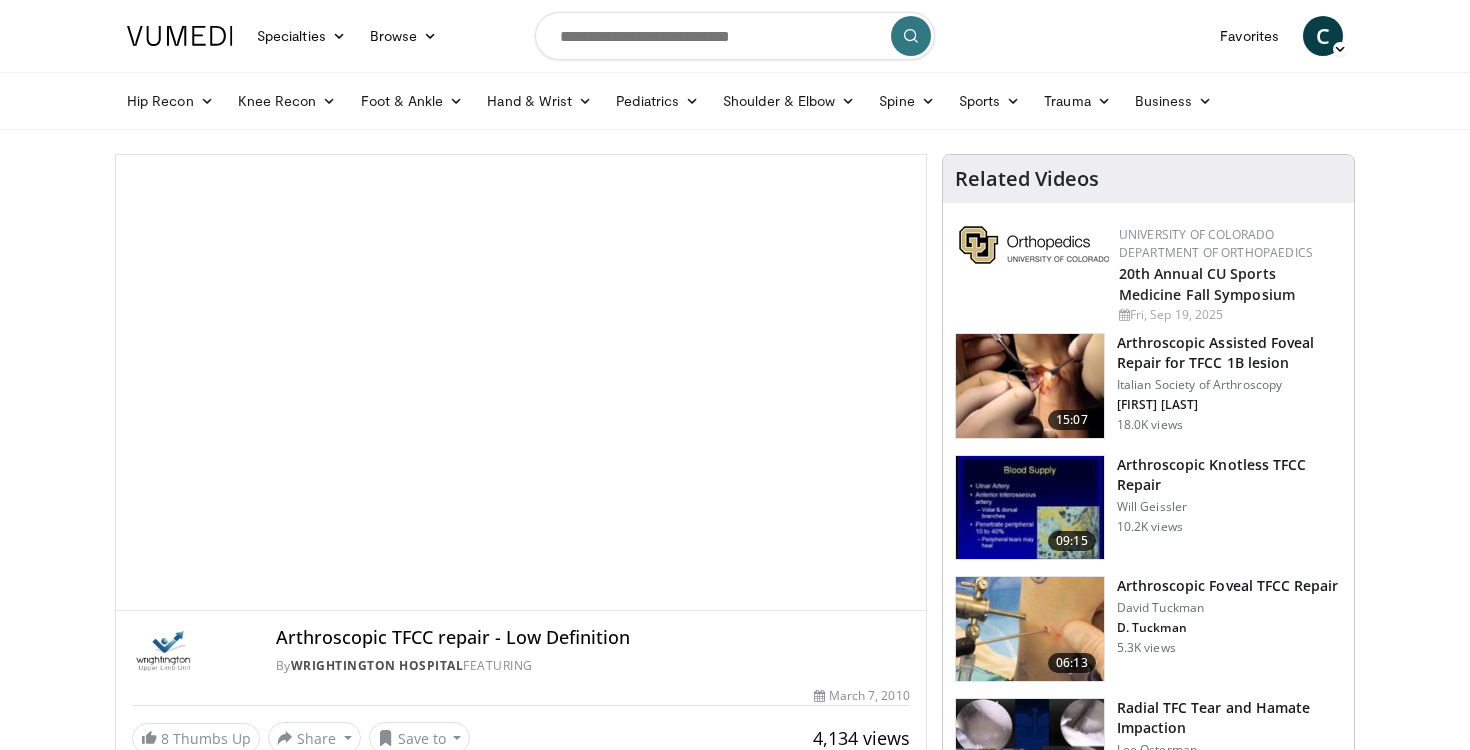 scroll, scrollTop: 0, scrollLeft: 0, axis: both 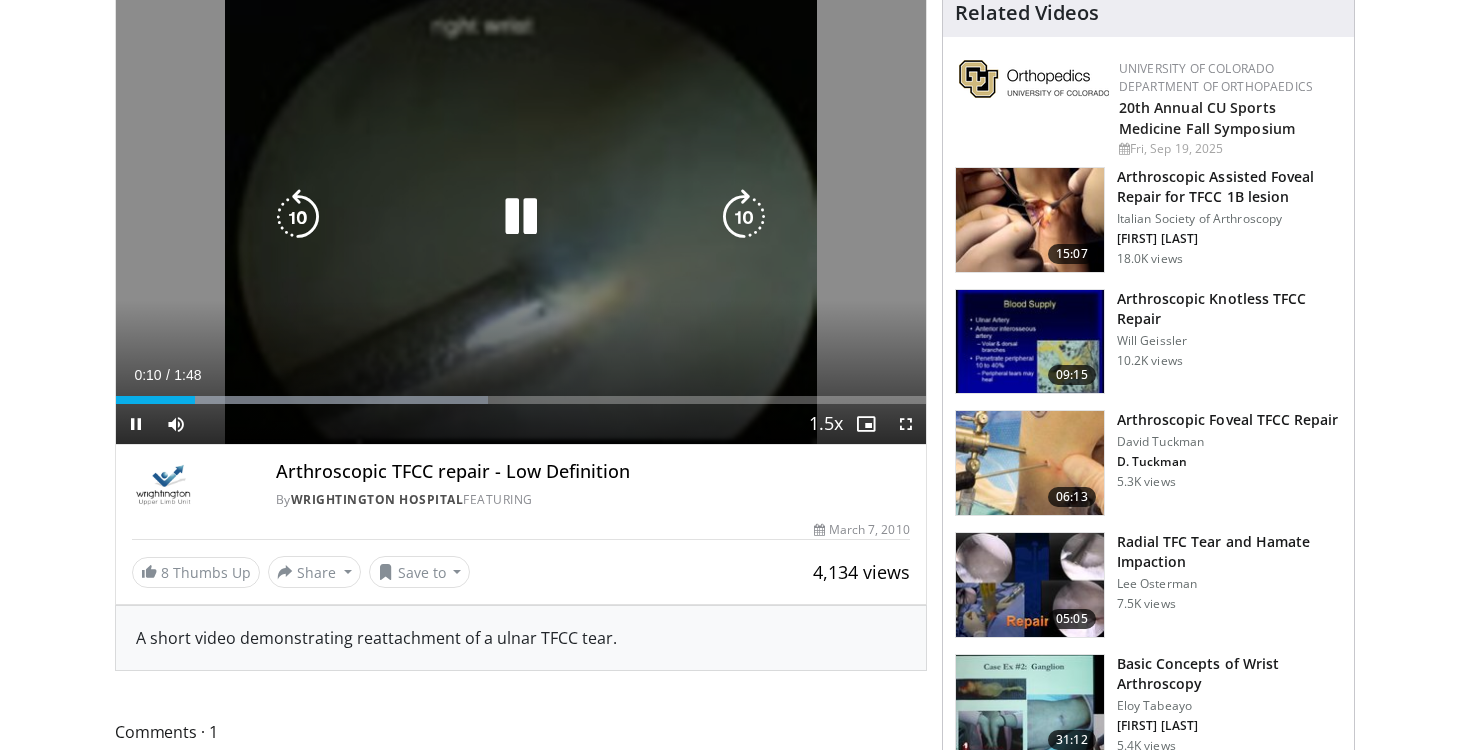 click on "10 seconds
Tap to unmute" at bounding box center (521, 216) 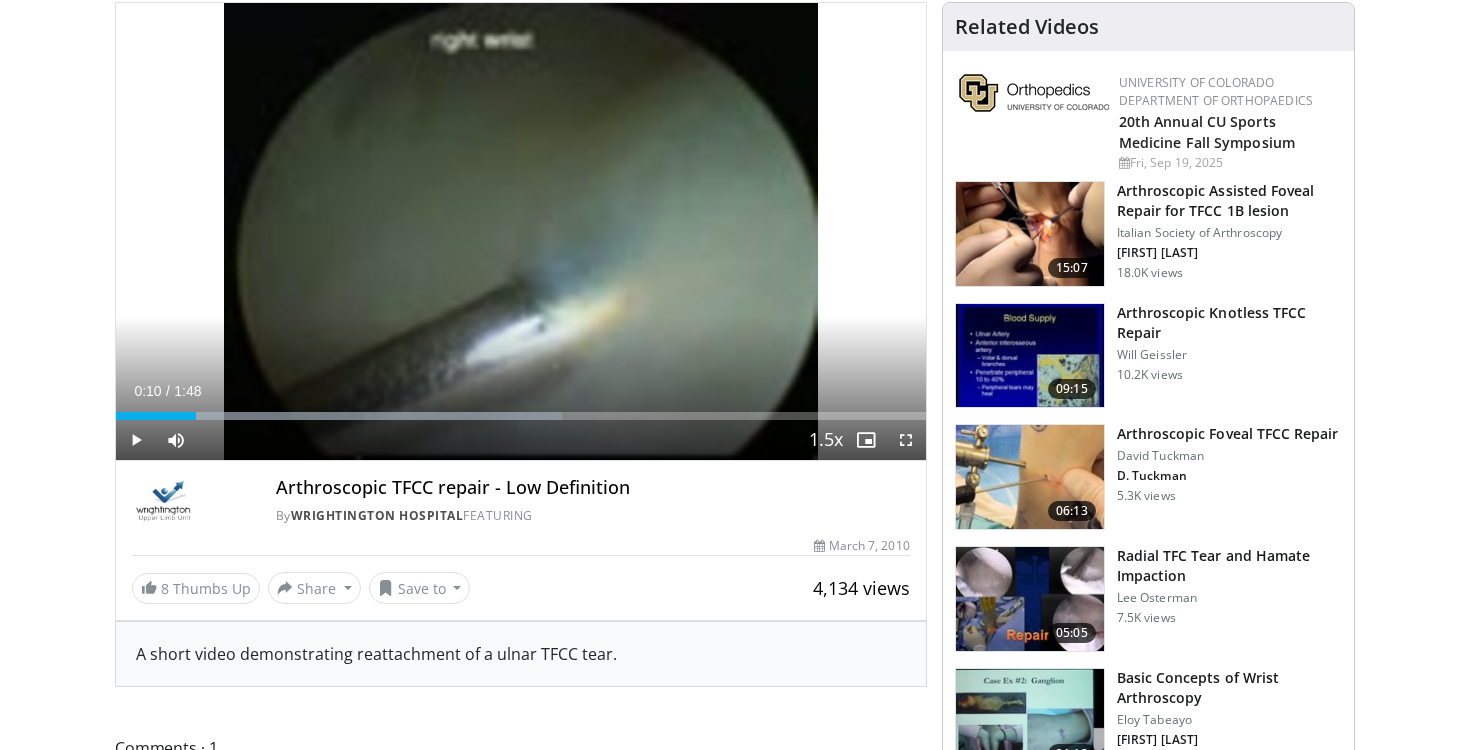 scroll, scrollTop: 0, scrollLeft: 0, axis: both 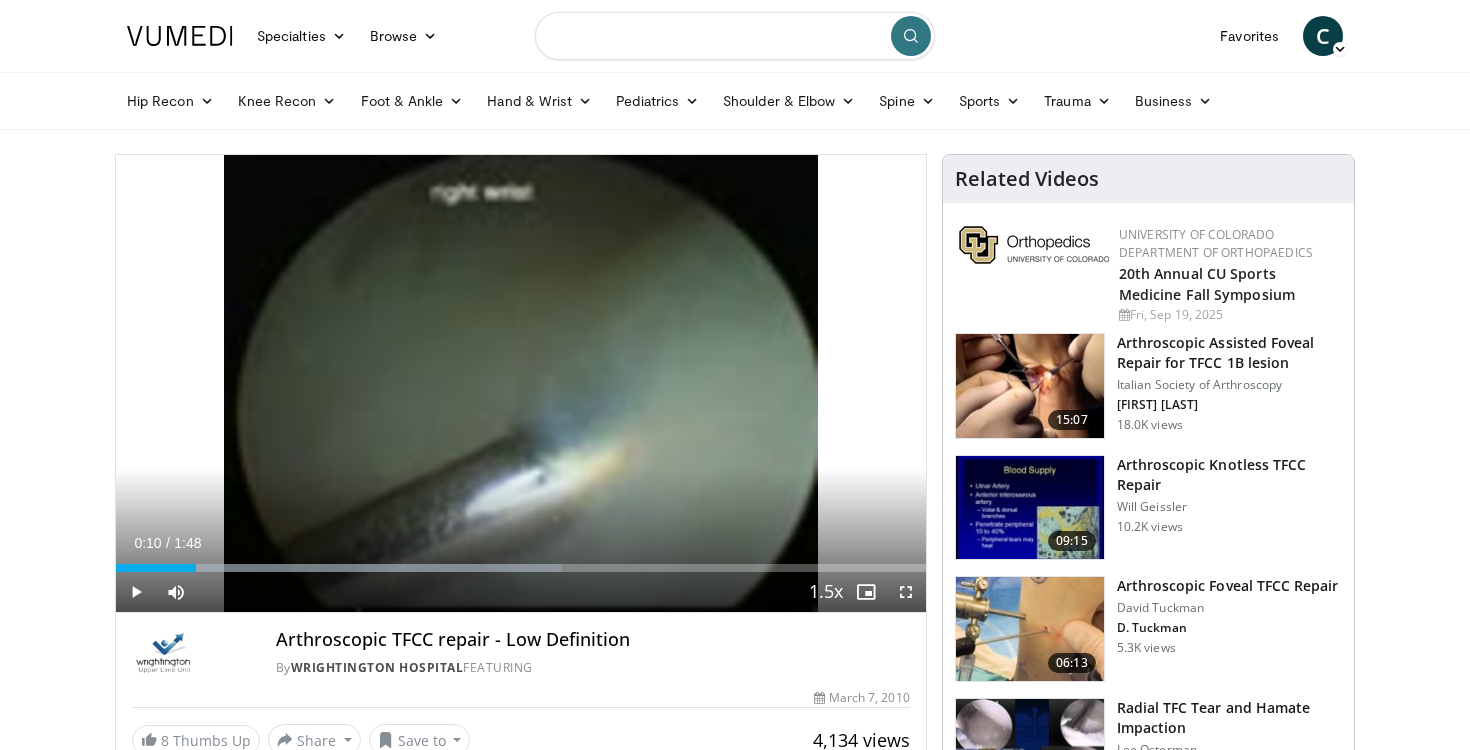 click at bounding box center (735, 36) 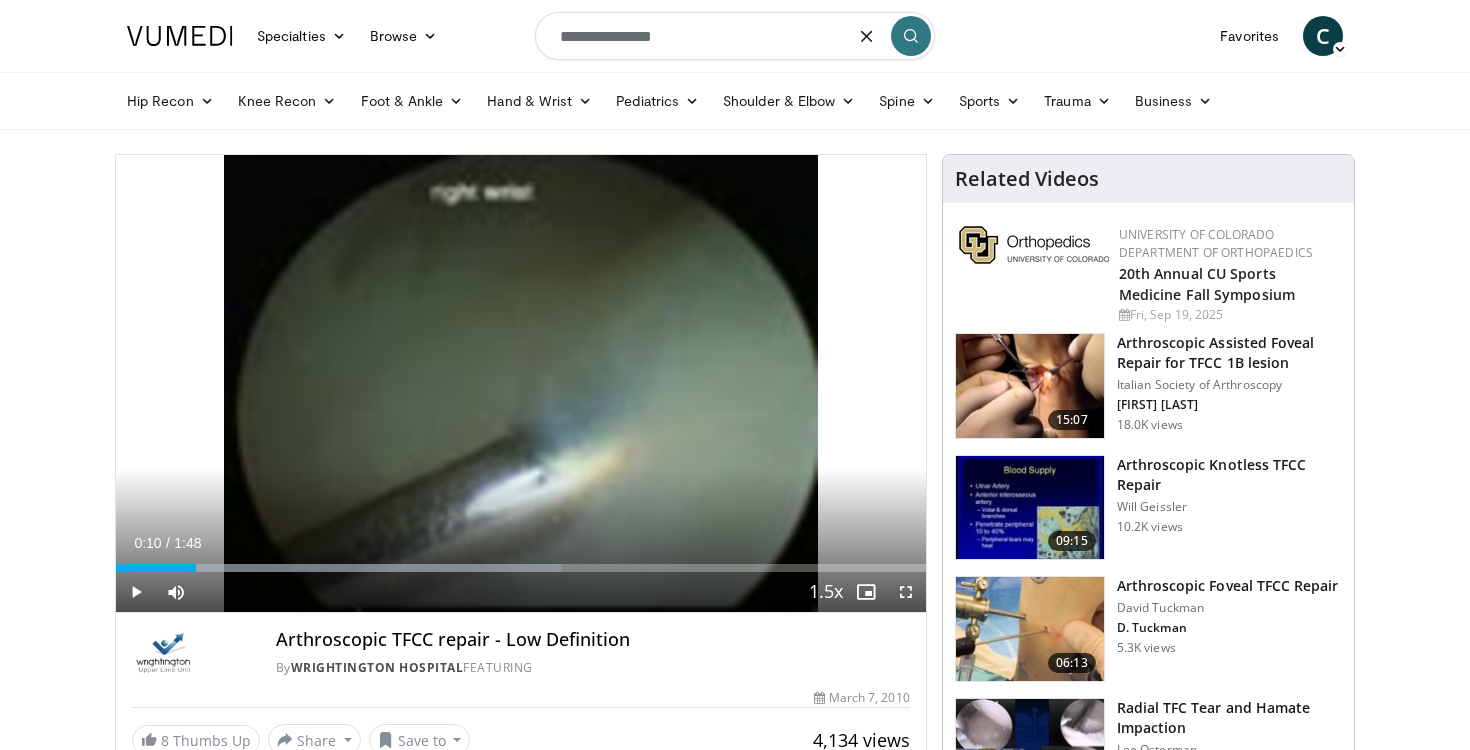 type on "**********" 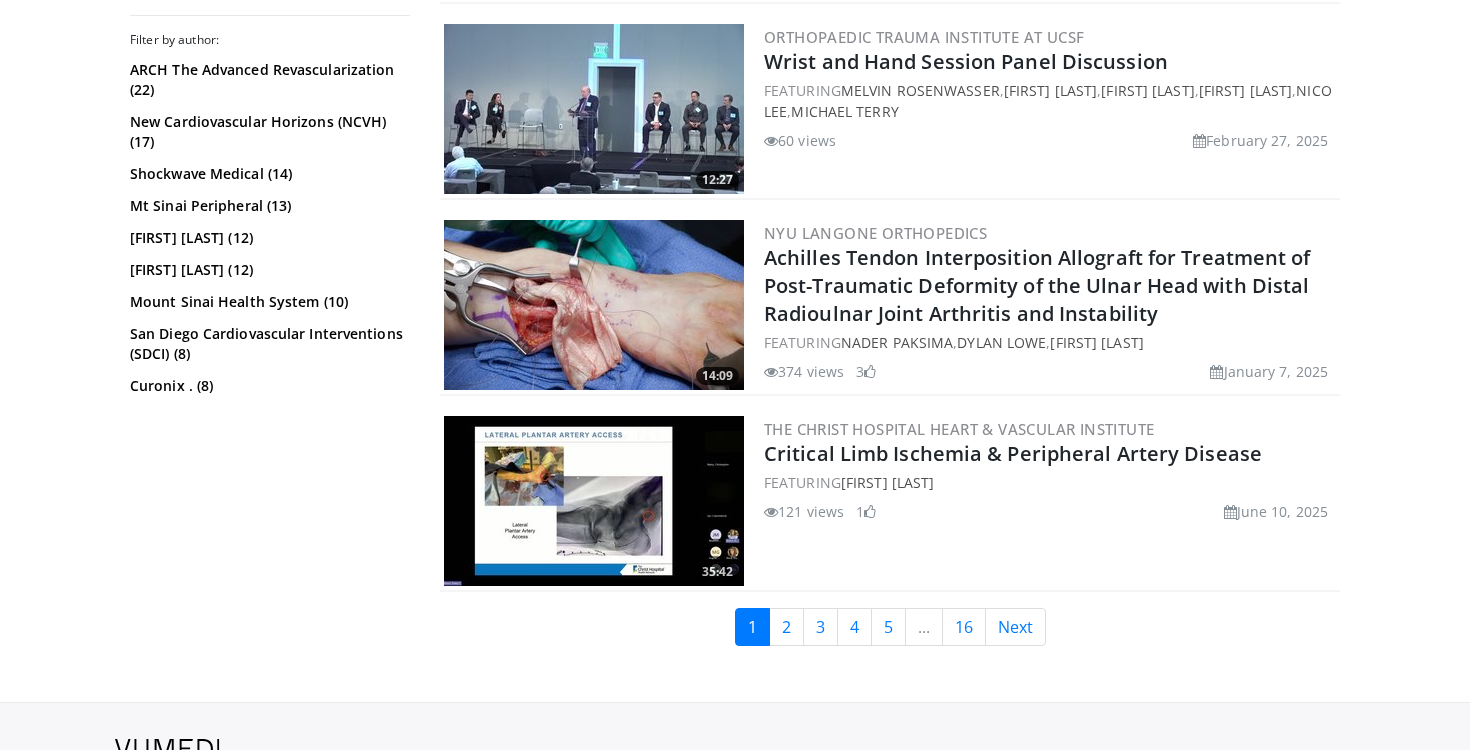 scroll, scrollTop: 4820, scrollLeft: 0, axis: vertical 